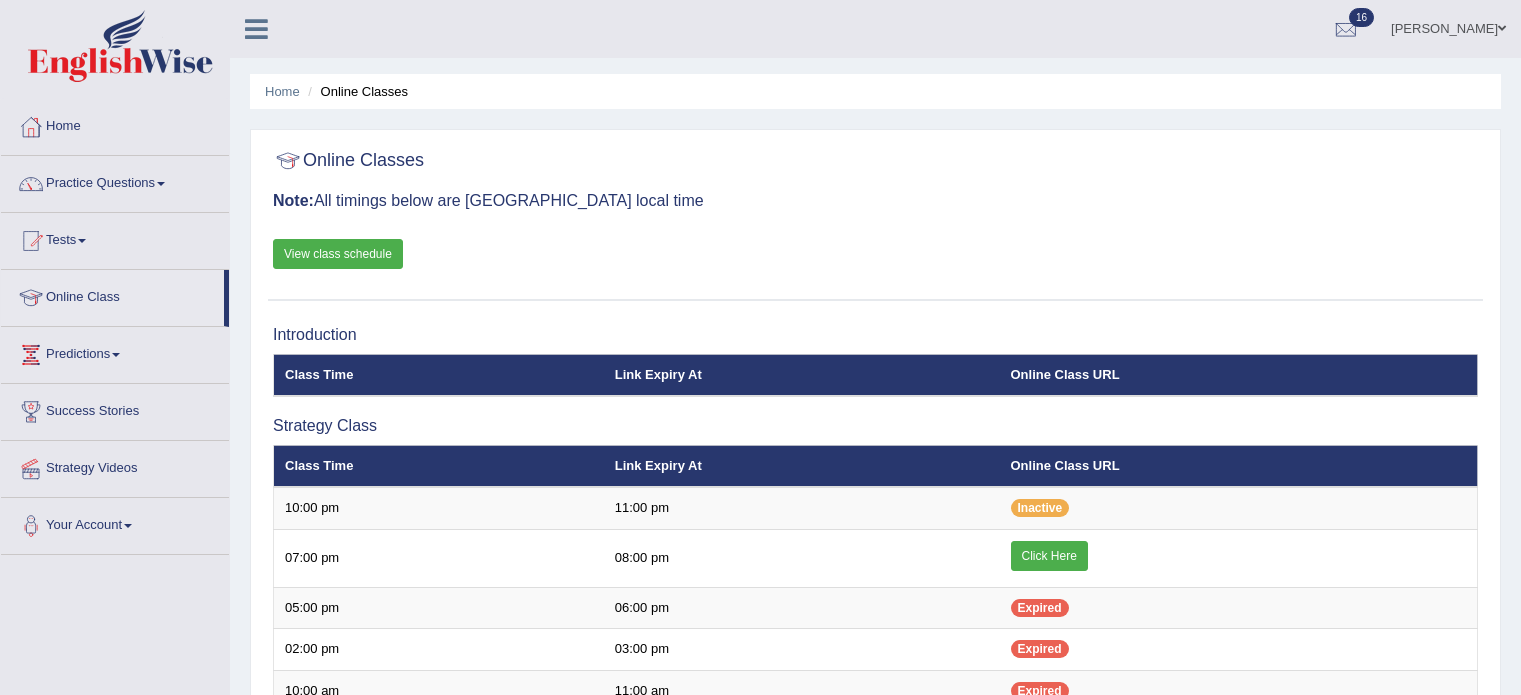 scroll, scrollTop: 0, scrollLeft: 0, axis: both 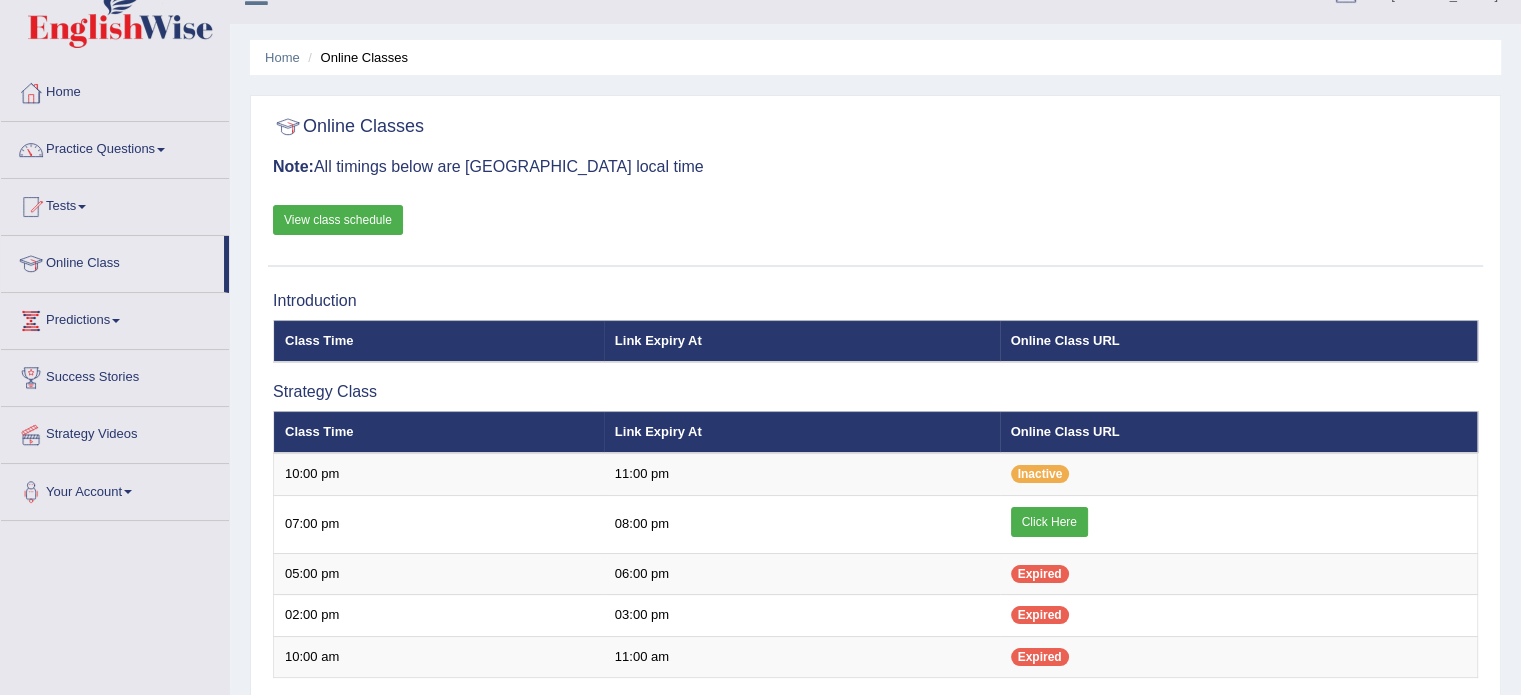 click on "Practice Questions" at bounding box center [115, 147] 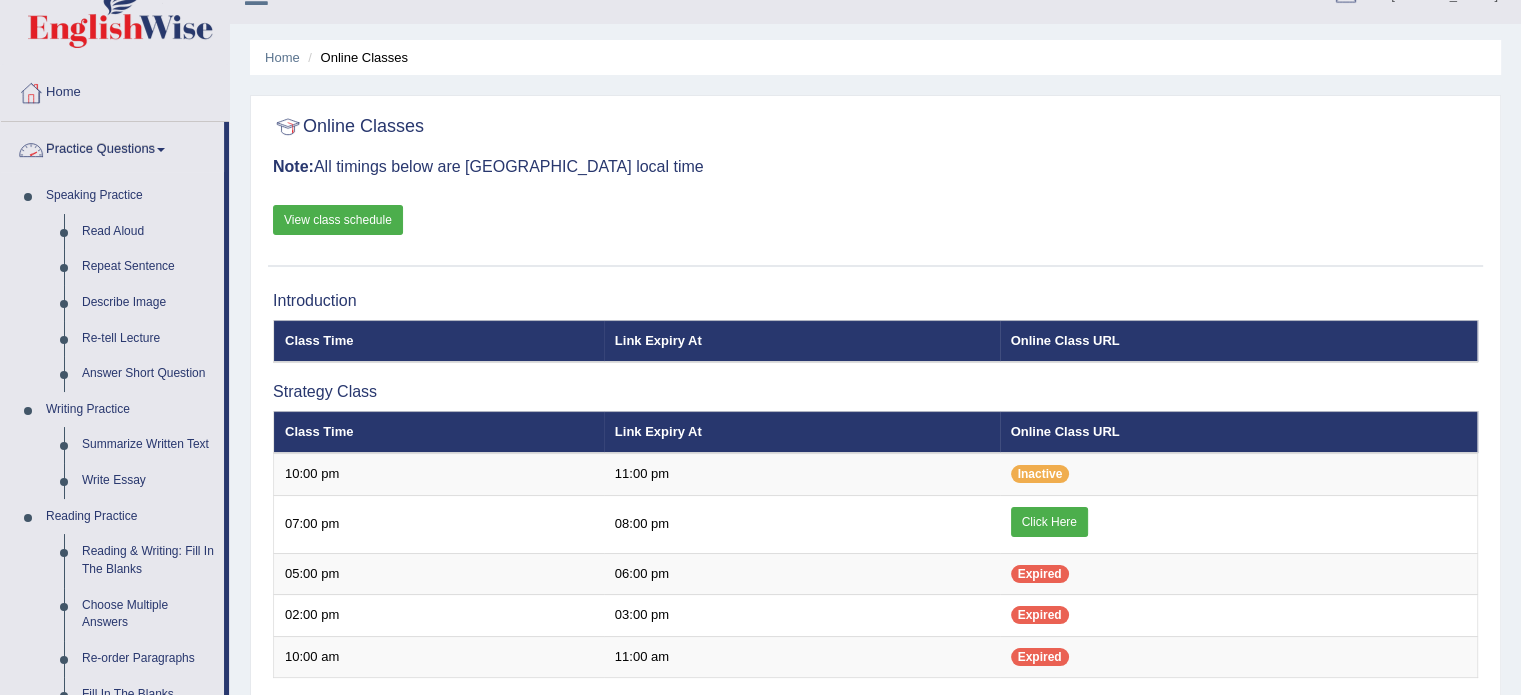 click at bounding box center (161, 150) 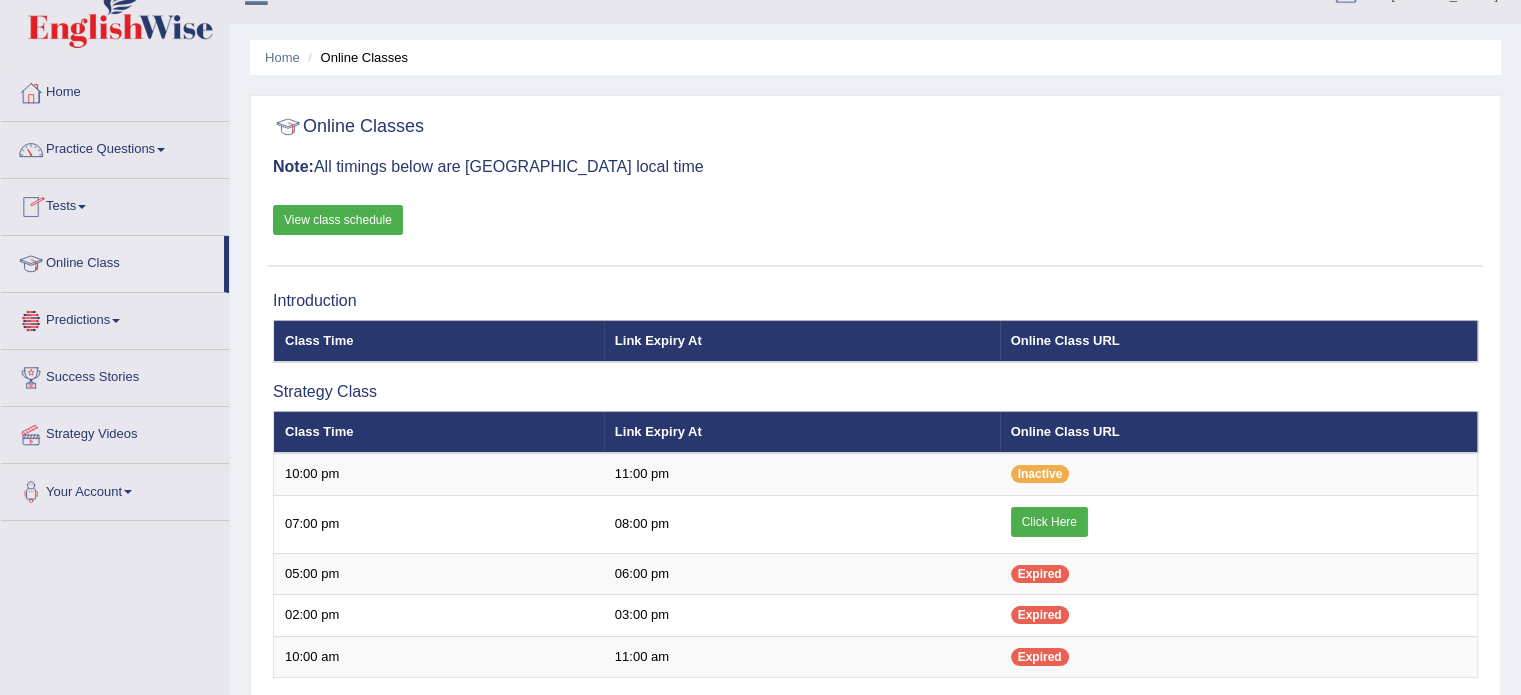 click at bounding box center (82, 207) 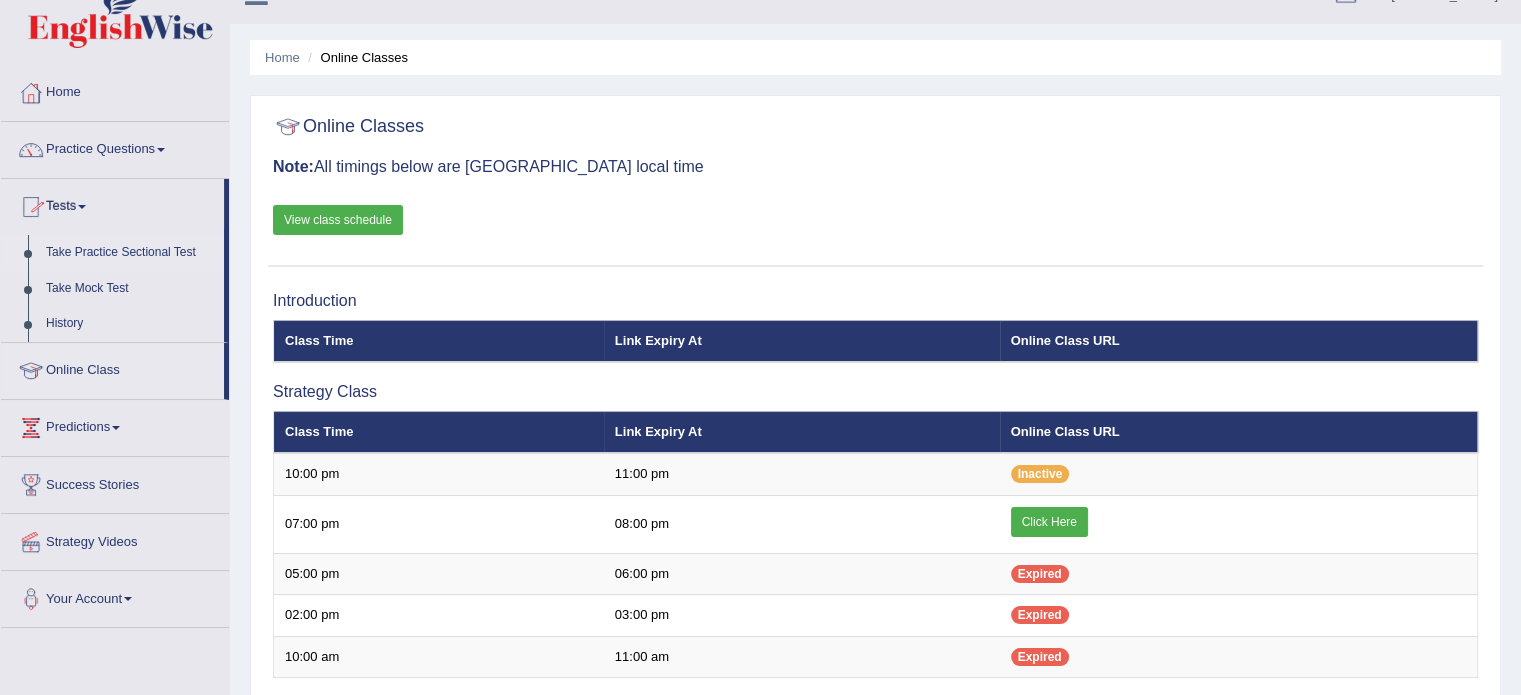 click on "Take Practice Sectional Test" at bounding box center (130, 253) 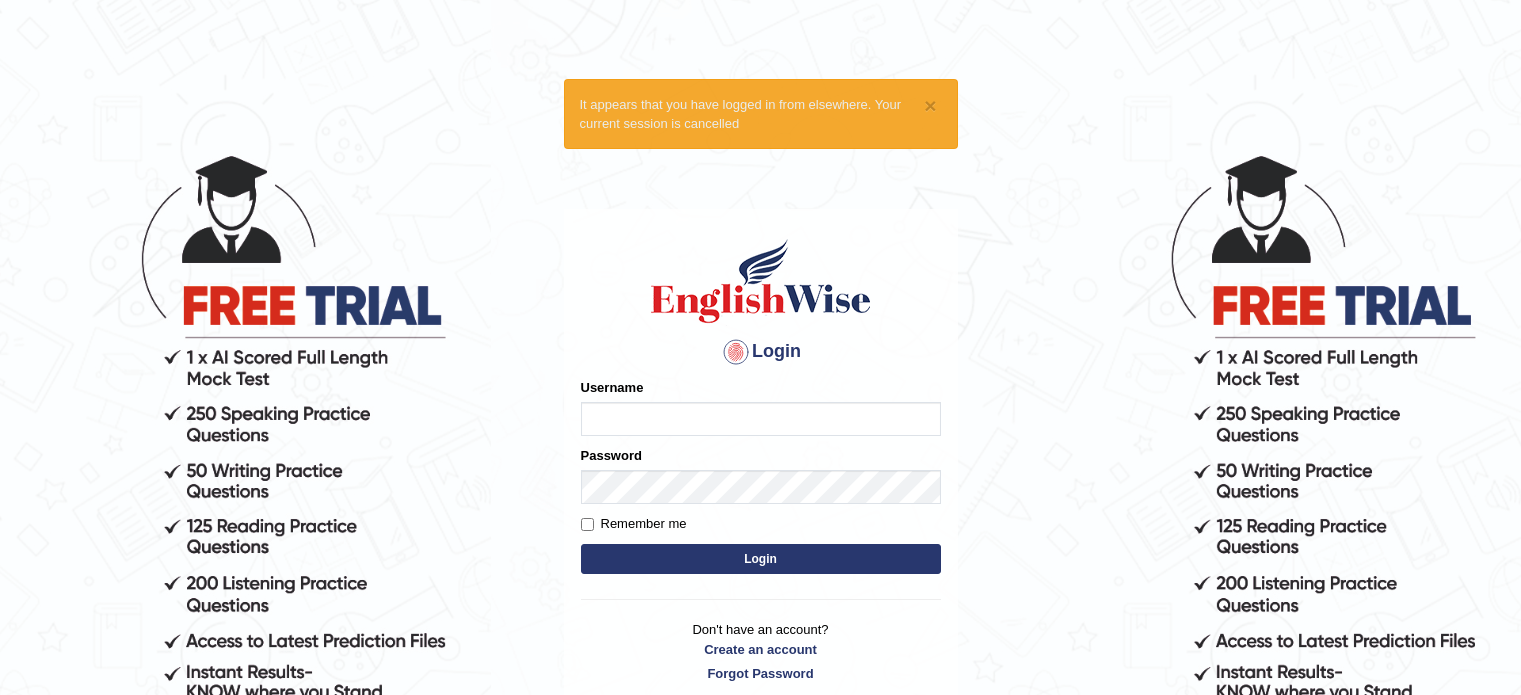 scroll, scrollTop: 0, scrollLeft: 0, axis: both 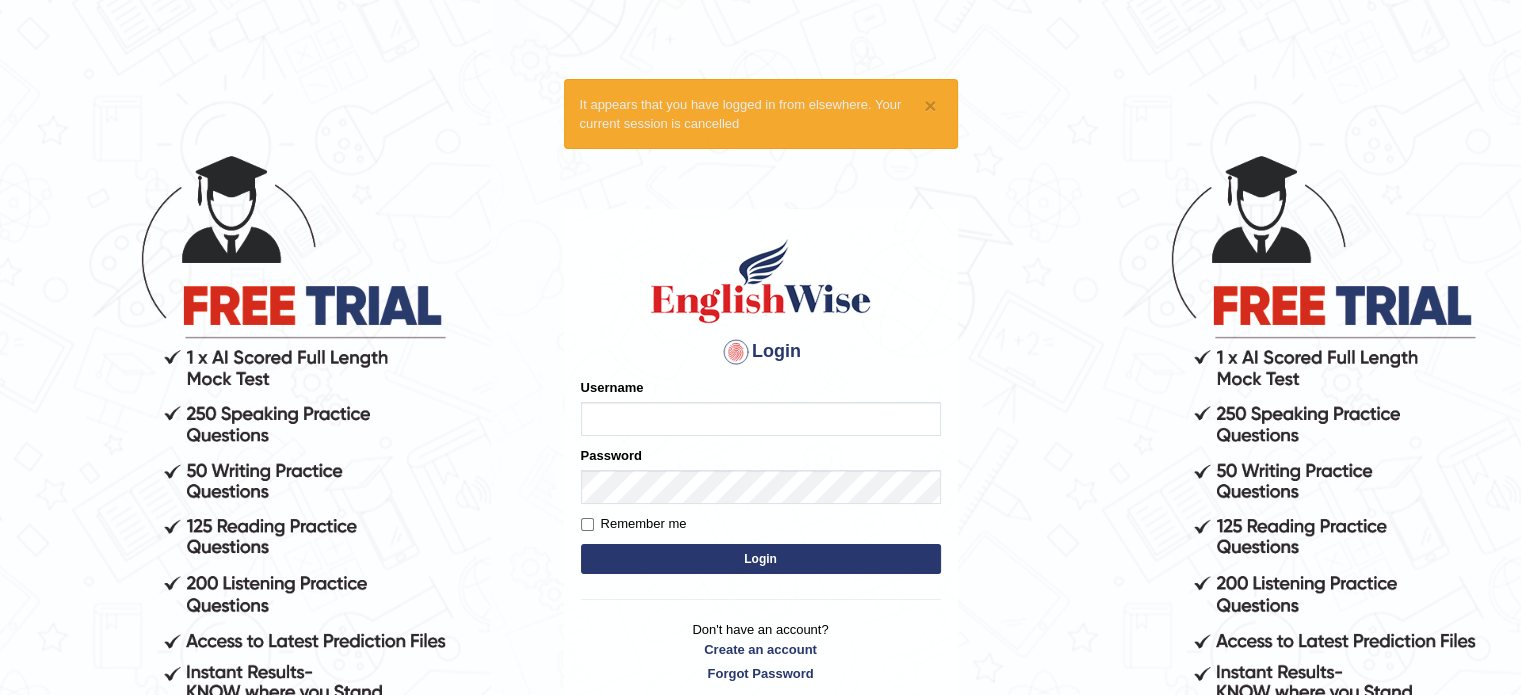 click on "Username" at bounding box center (761, 419) 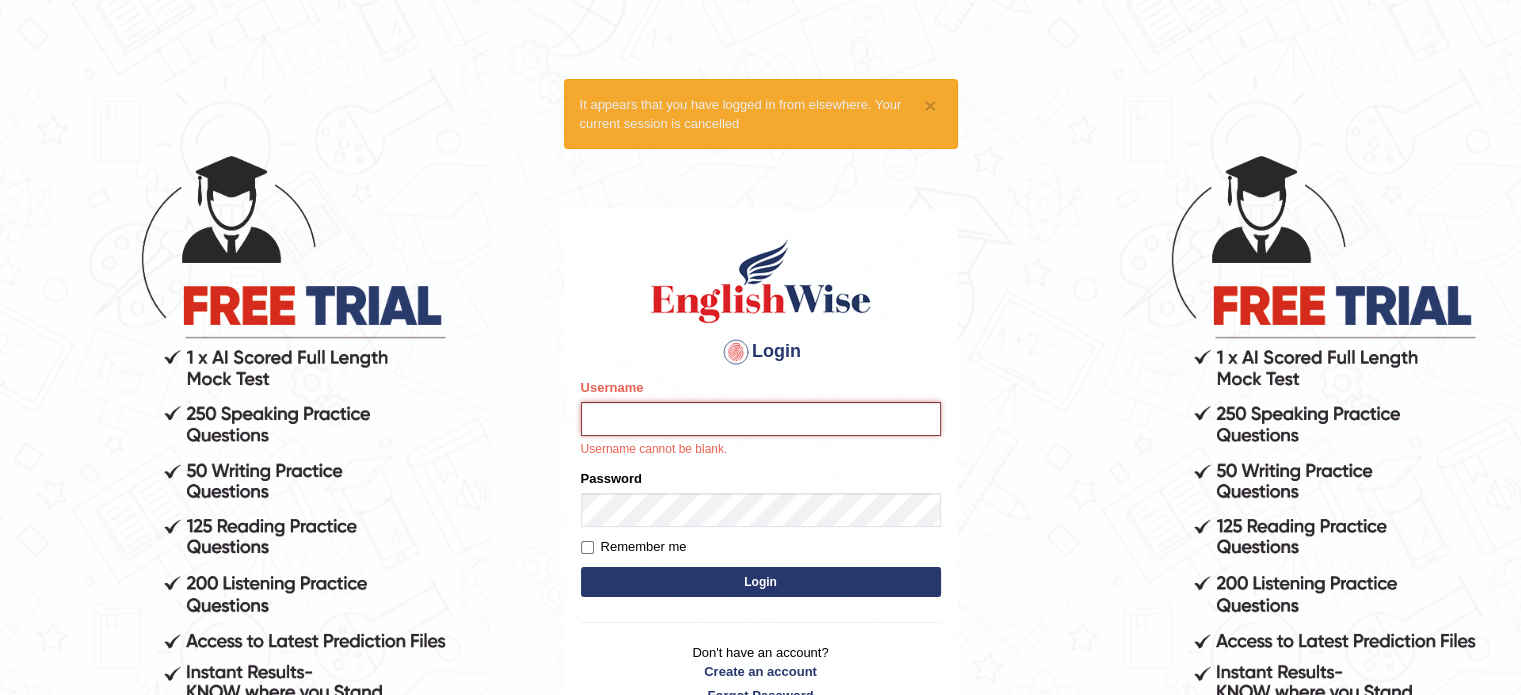 type on "najma27" 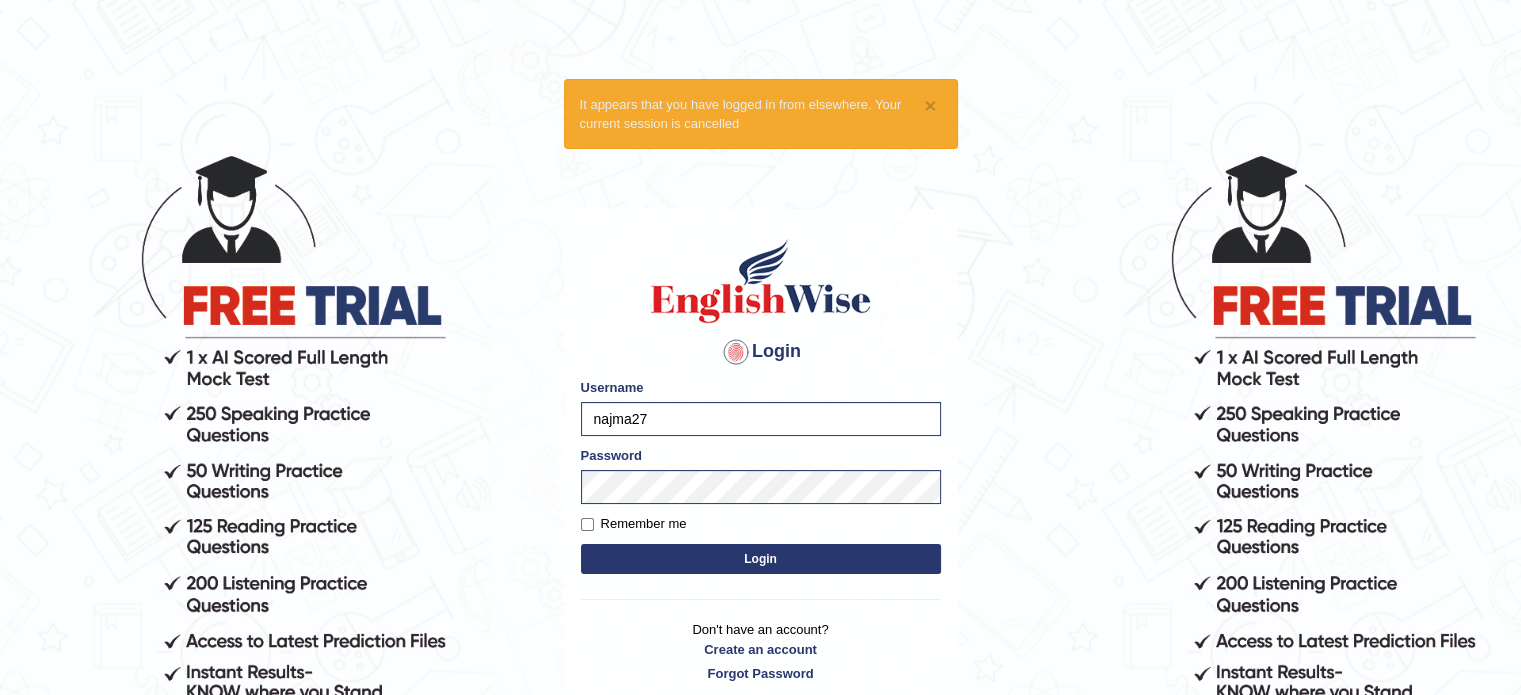 click on "Login" at bounding box center [761, 559] 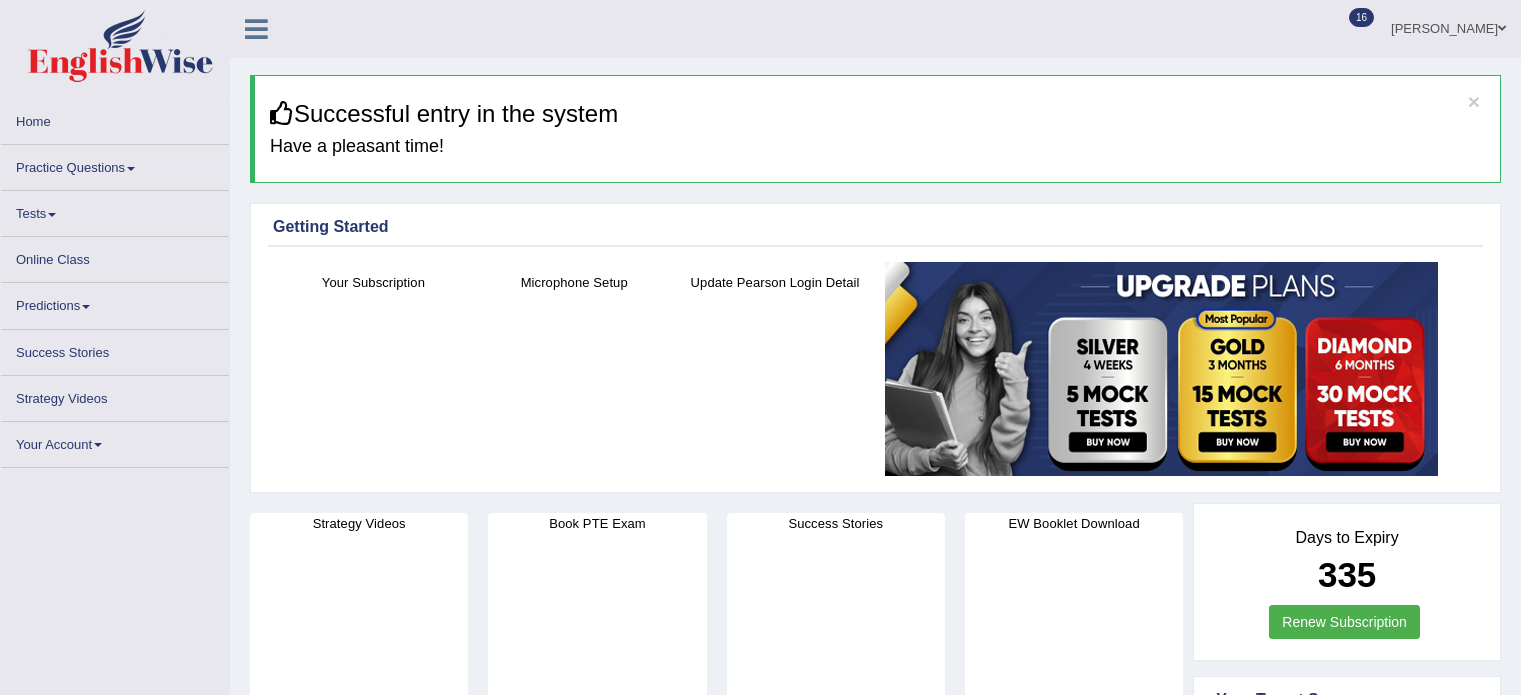 scroll, scrollTop: 0, scrollLeft: 0, axis: both 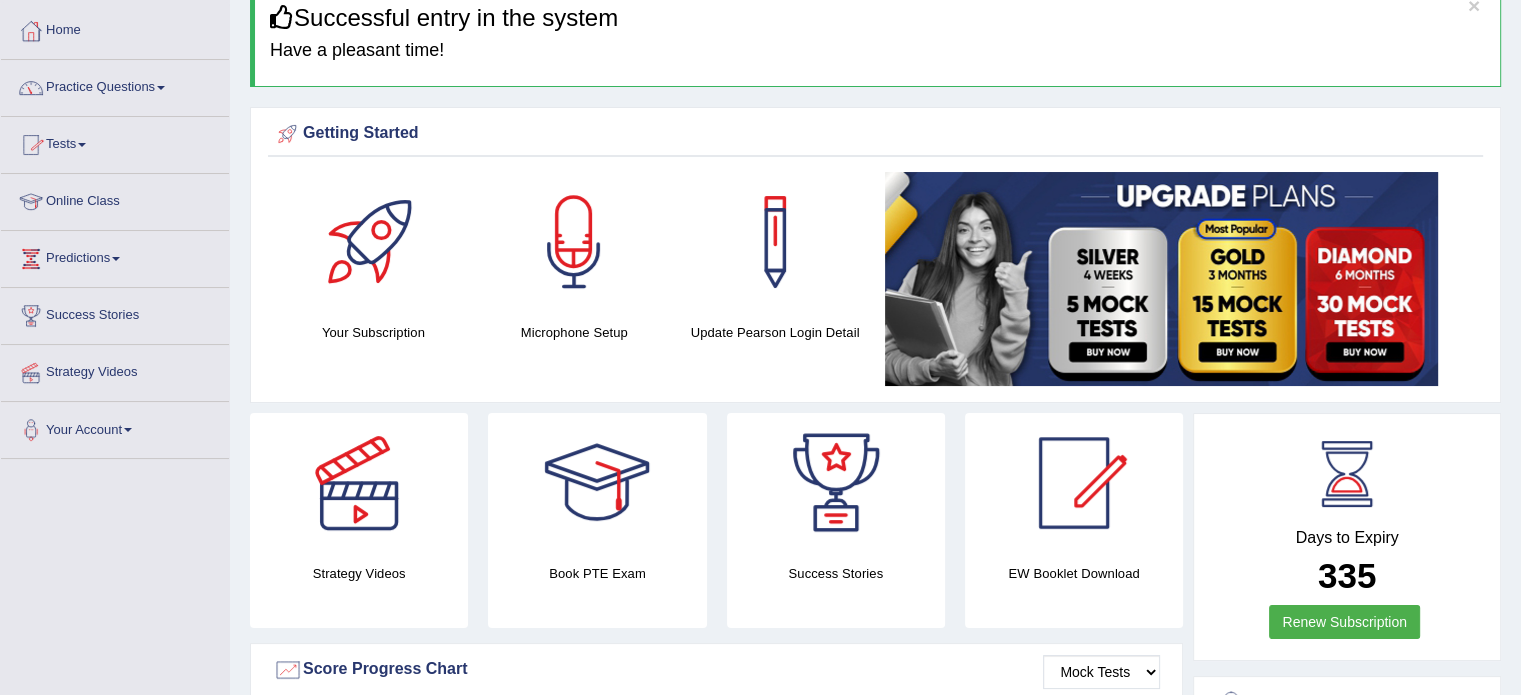 click on "Tests" at bounding box center [115, 142] 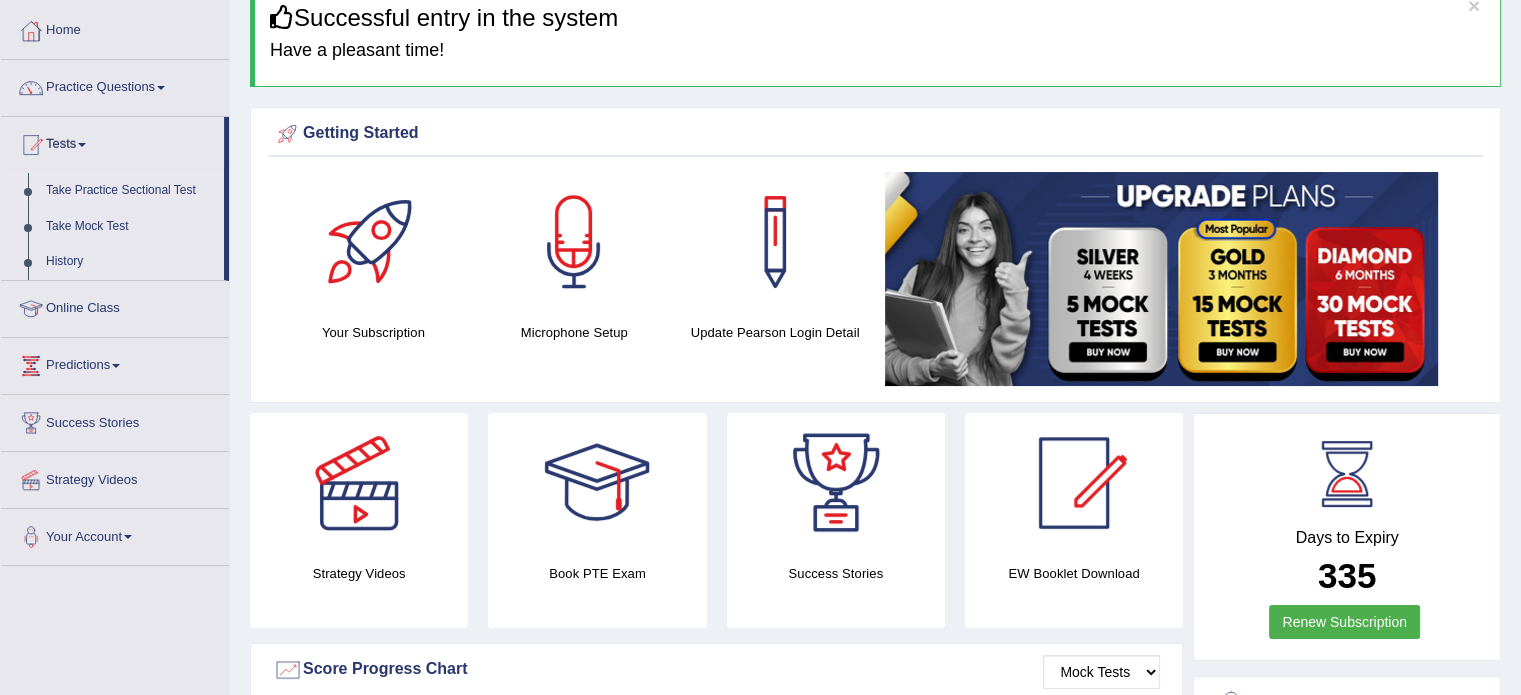 click on "Take Practice Sectional Test" at bounding box center (130, 191) 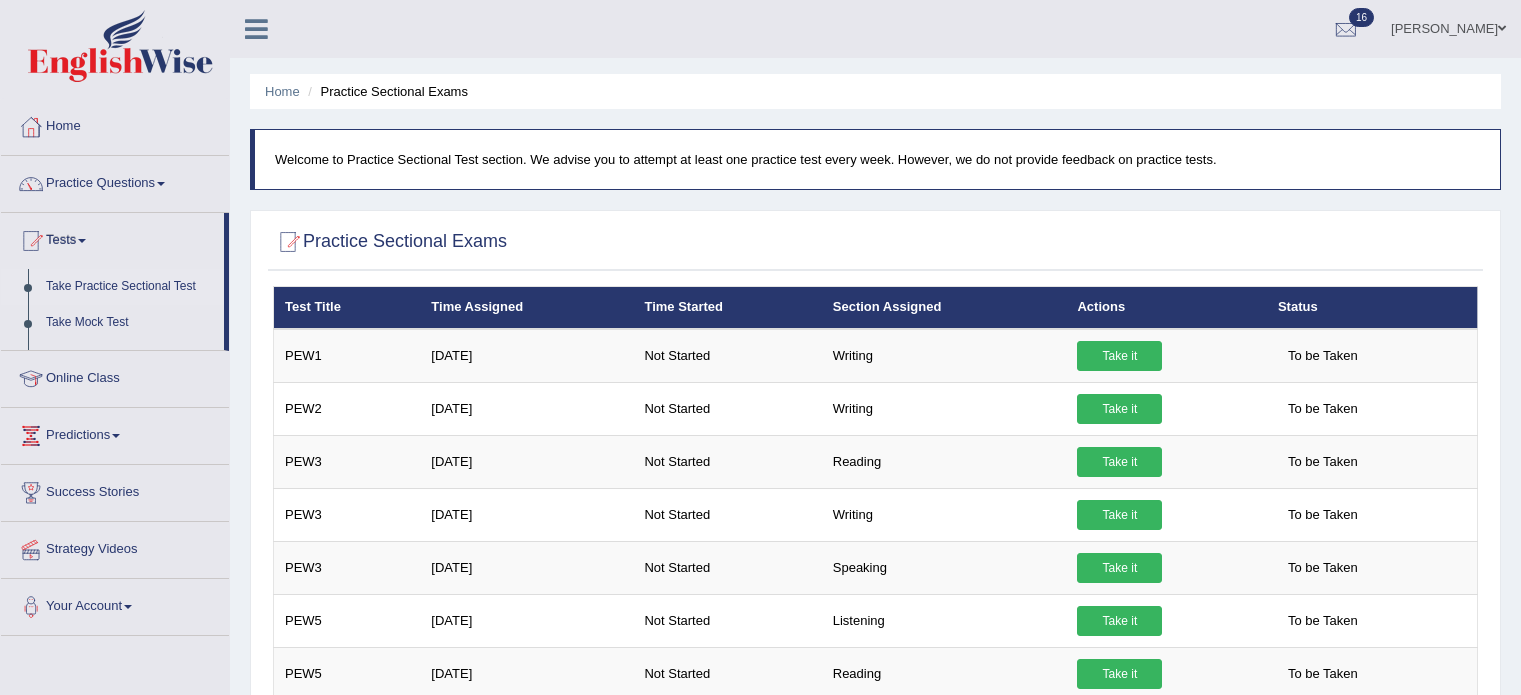 scroll, scrollTop: 0, scrollLeft: 0, axis: both 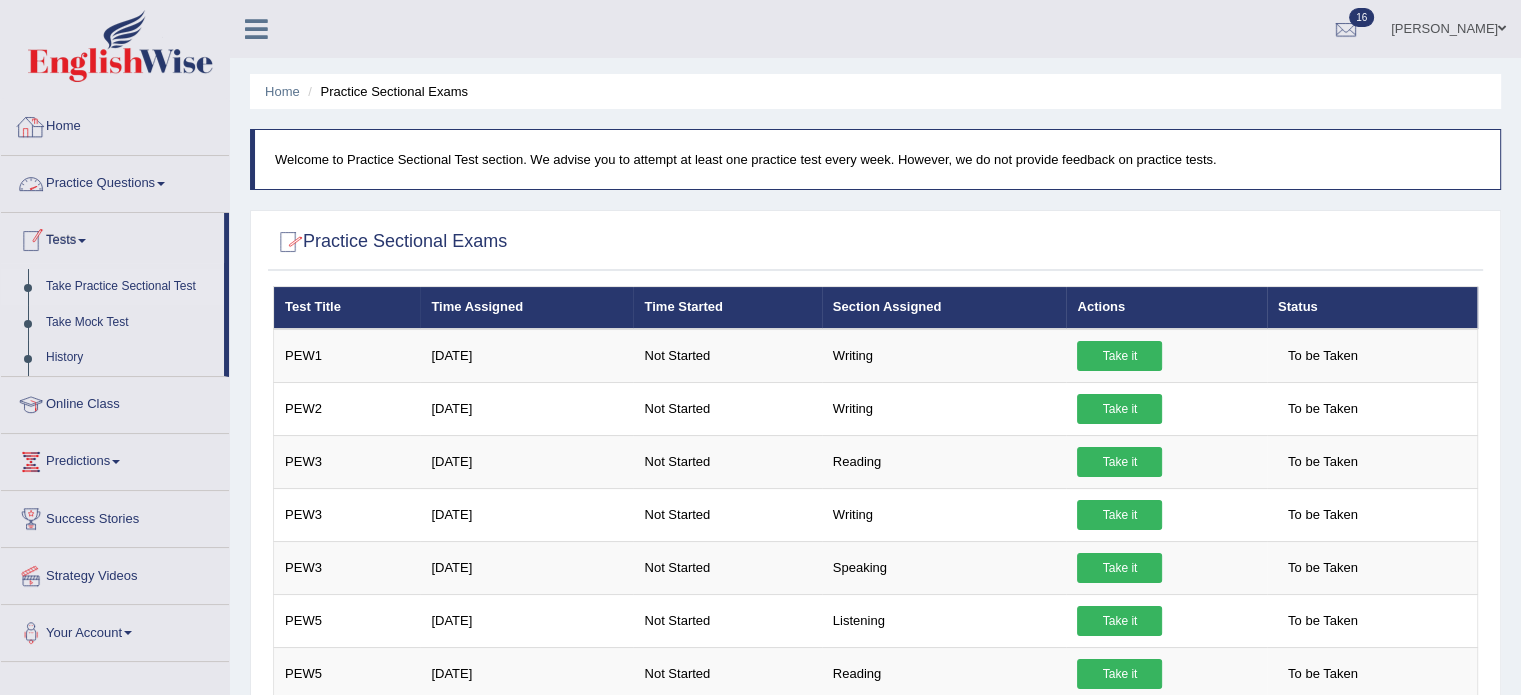 click on "Home" at bounding box center [115, 124] 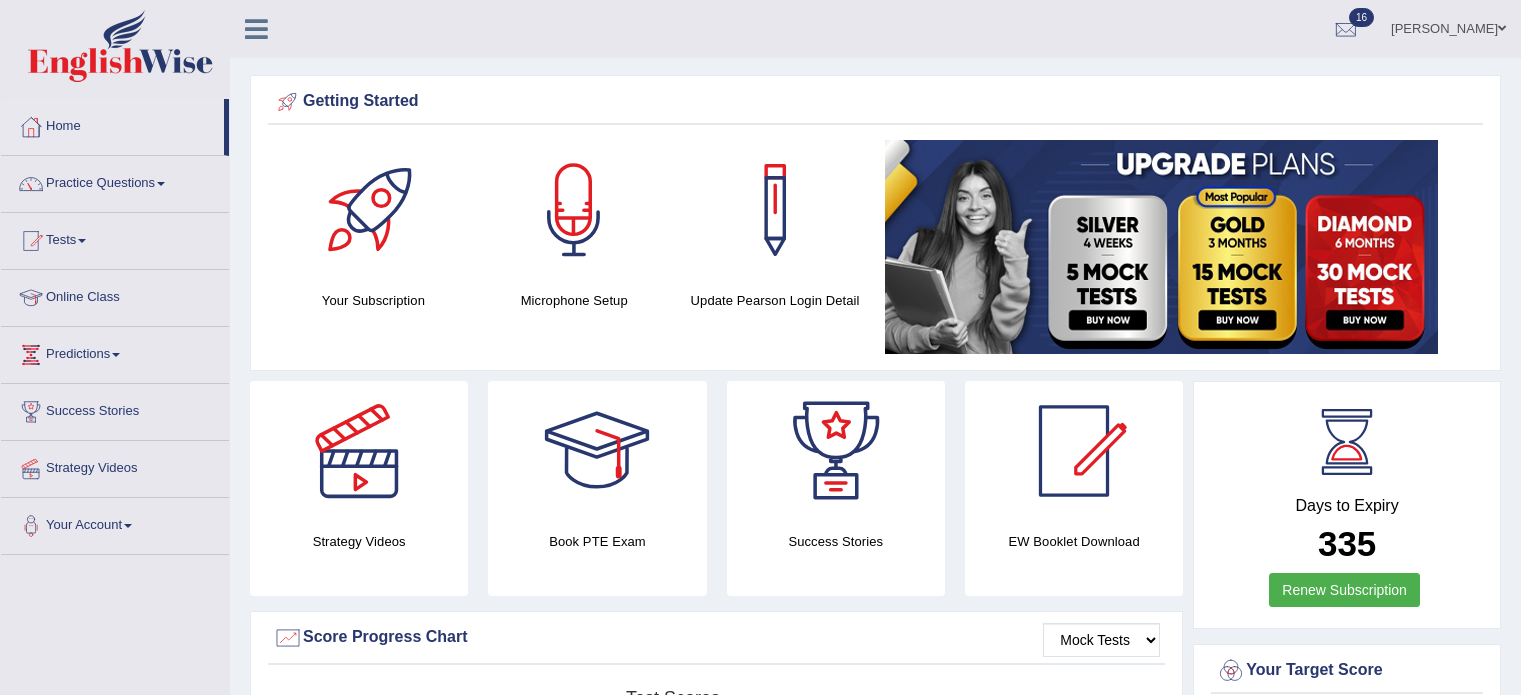 scroll, scrollTop: 0, scrollLeft: 0, axis: both 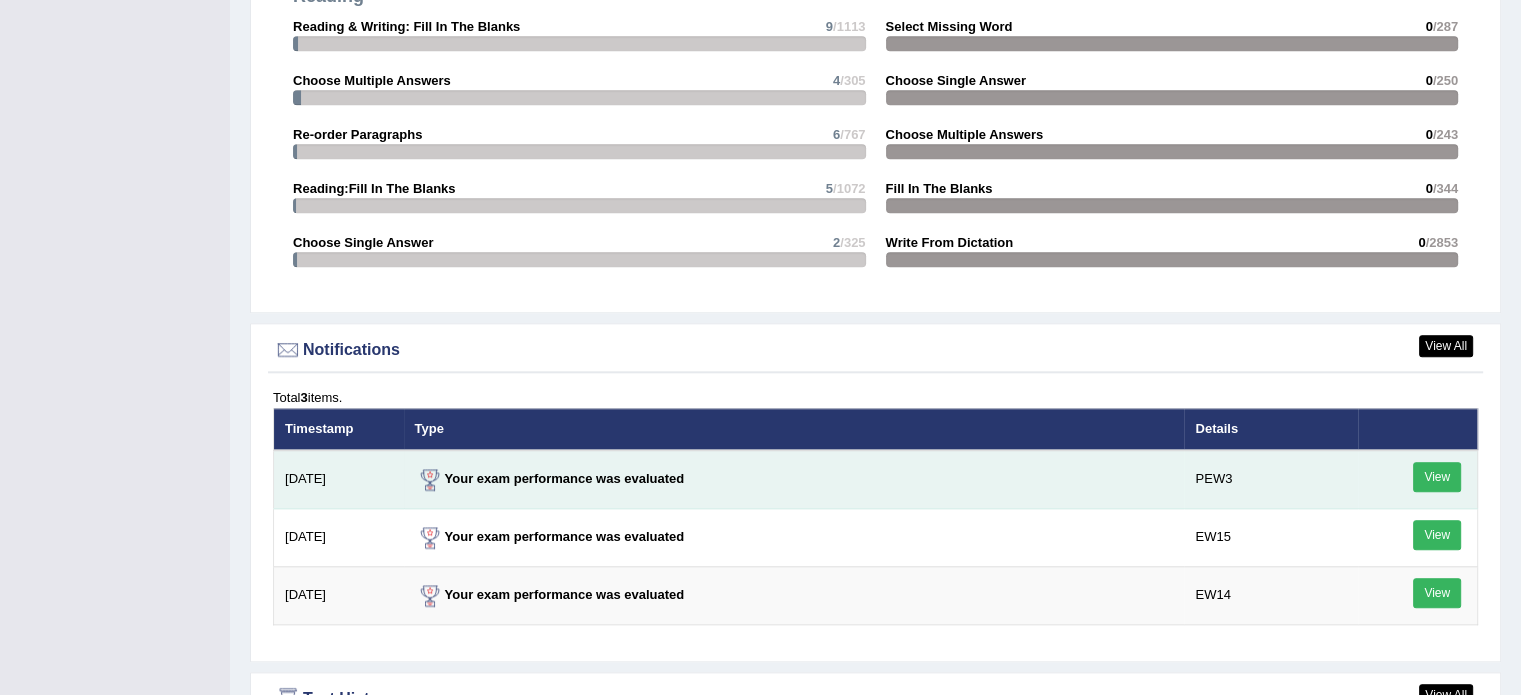 click on "View" at bounding box center [1437, 477] 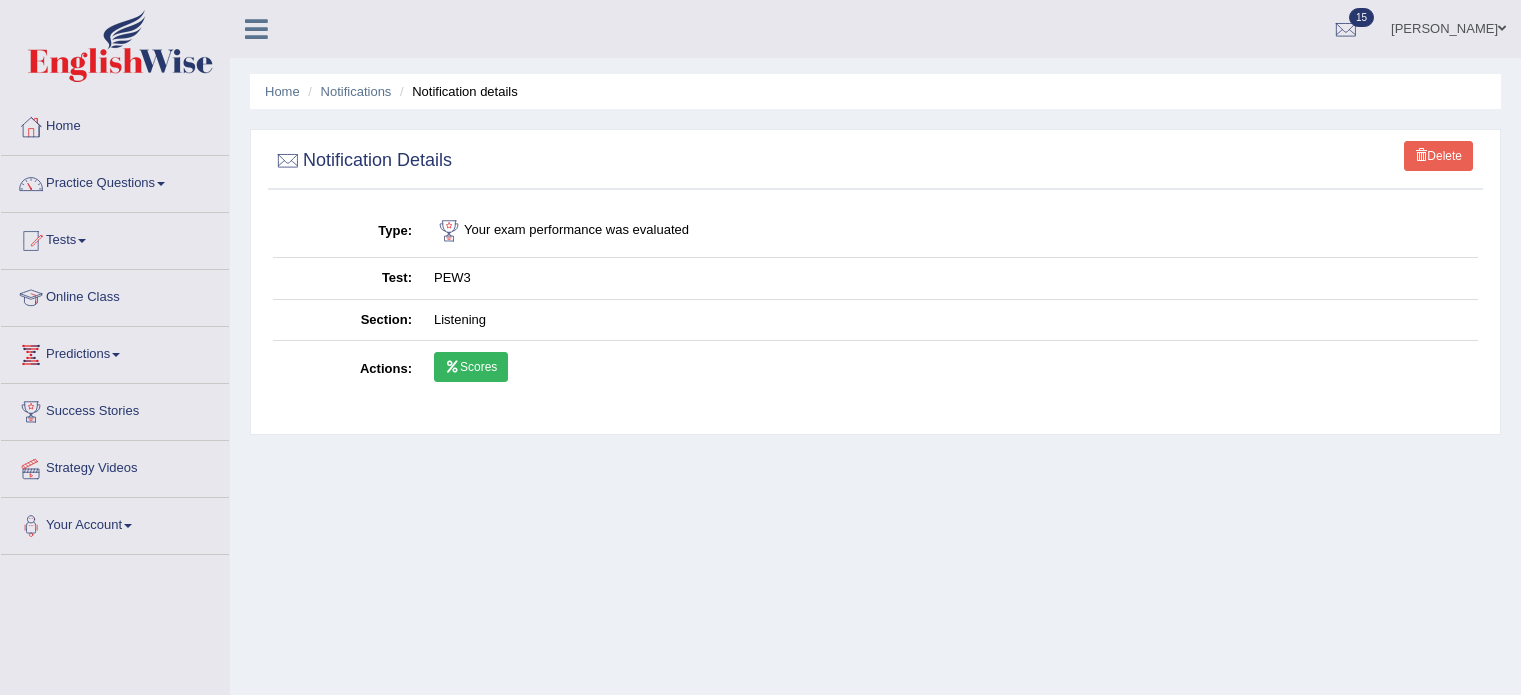 scroll, scrollTop: 0, scrollLeft: 0, axis: both 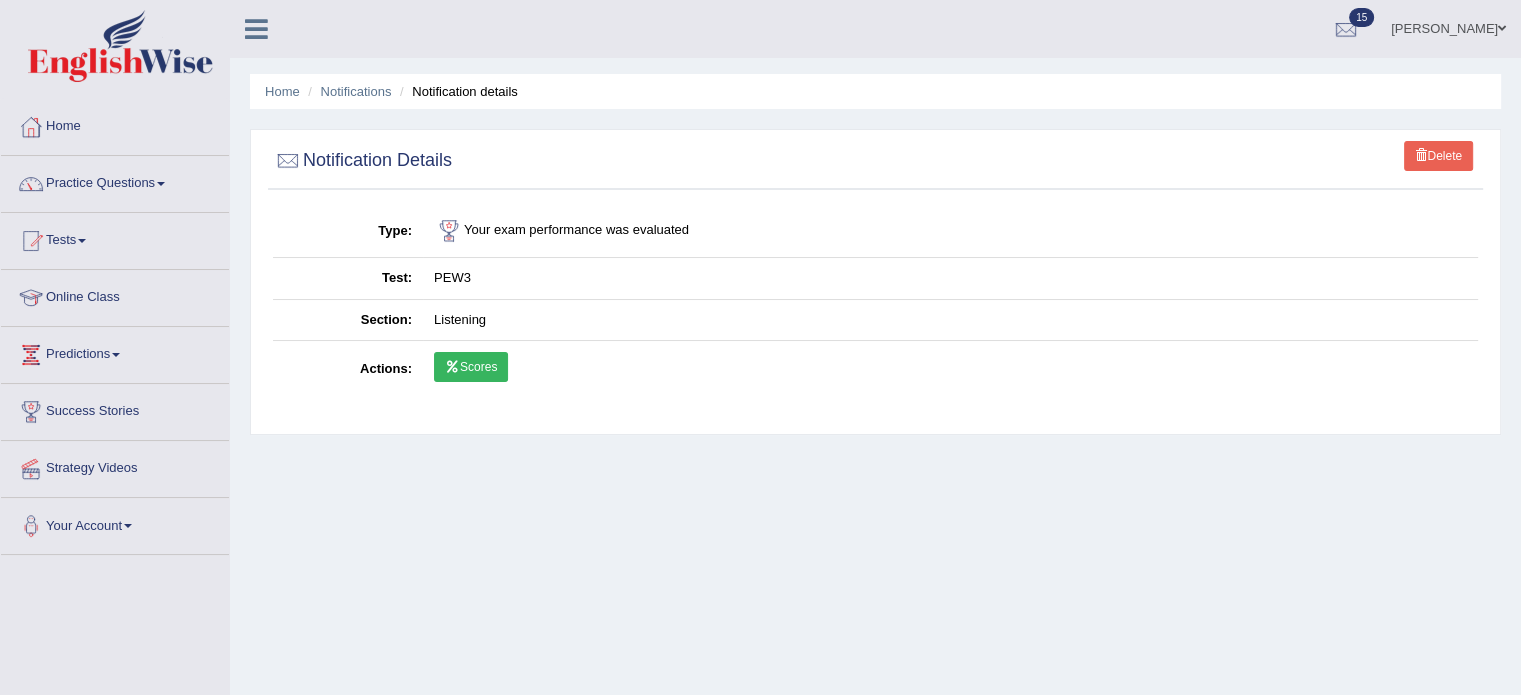 click on "Scores" at bounding box center [471, 367] 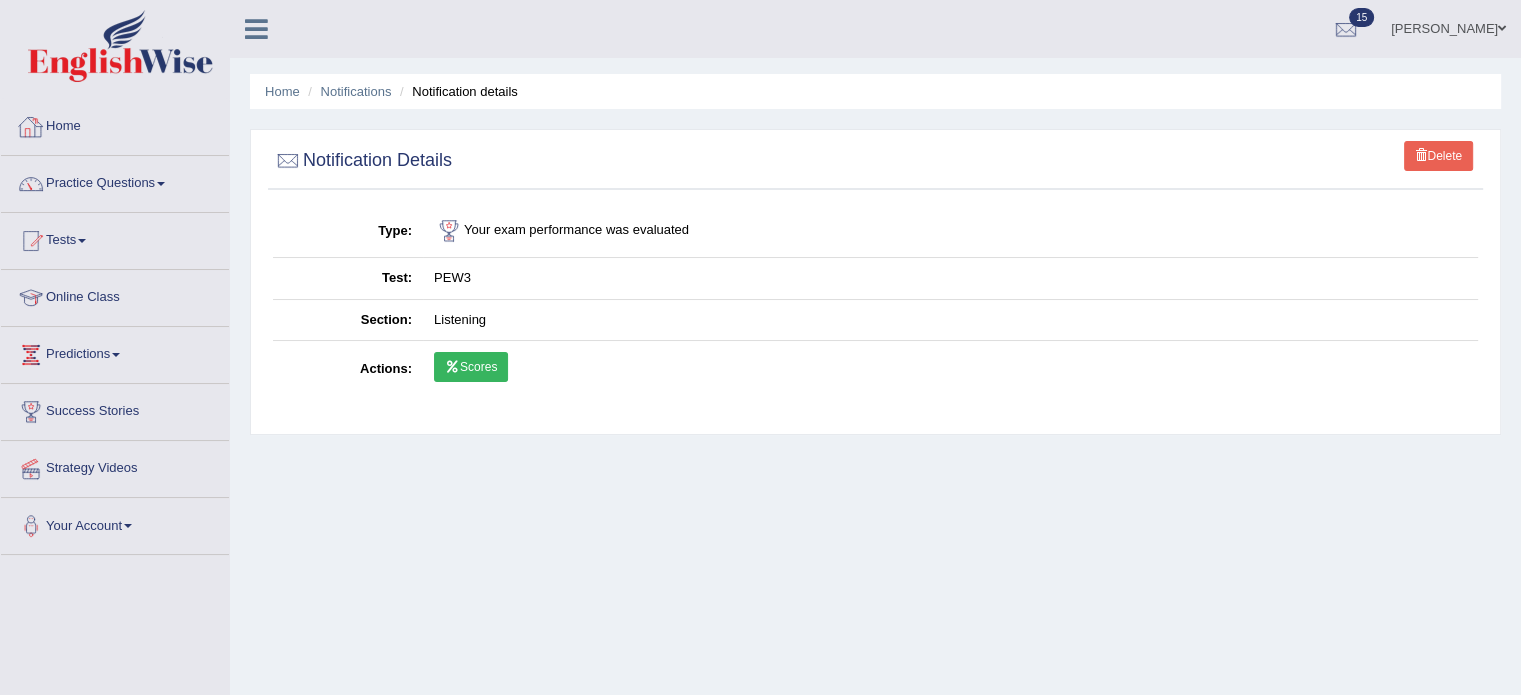 click on "Home" at bounding box center (115, 124) 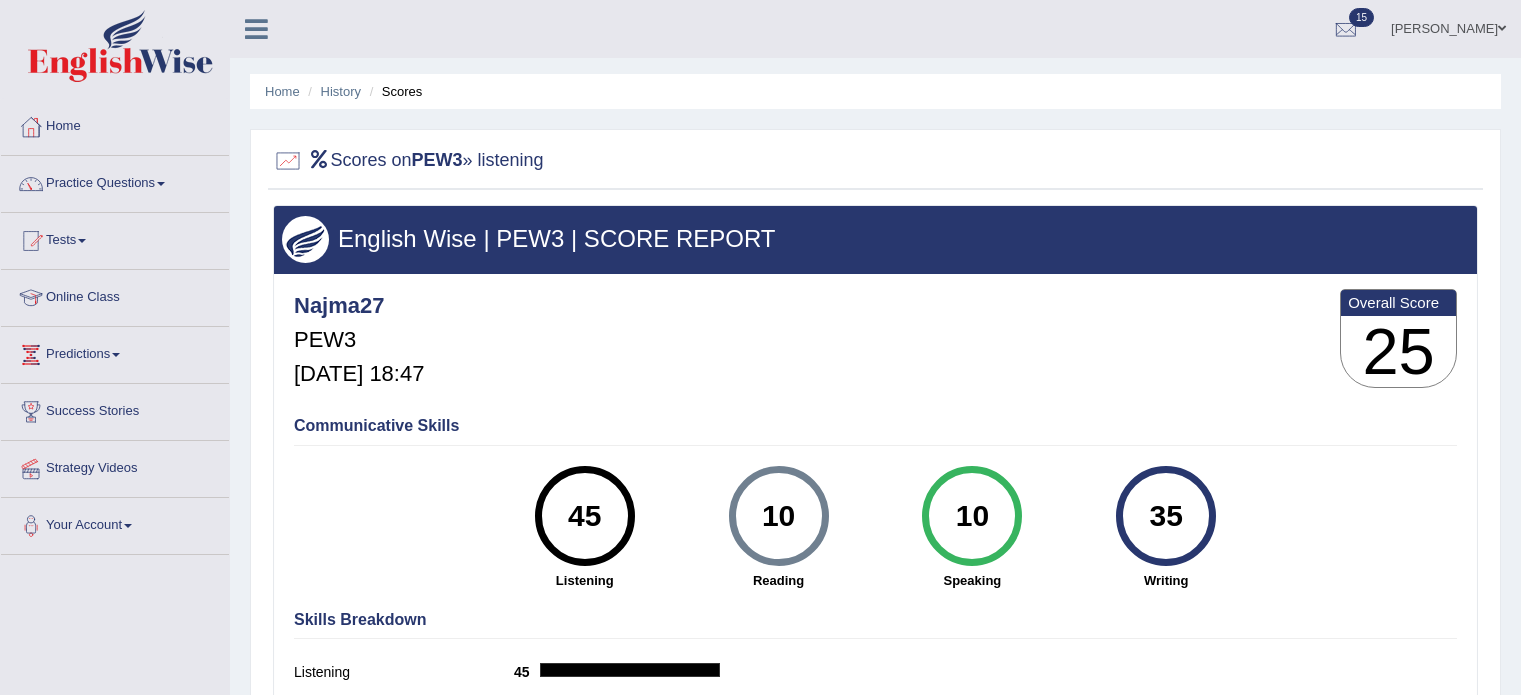 scroll, scrollTop: 0, scrollLeft: 0, axis: both 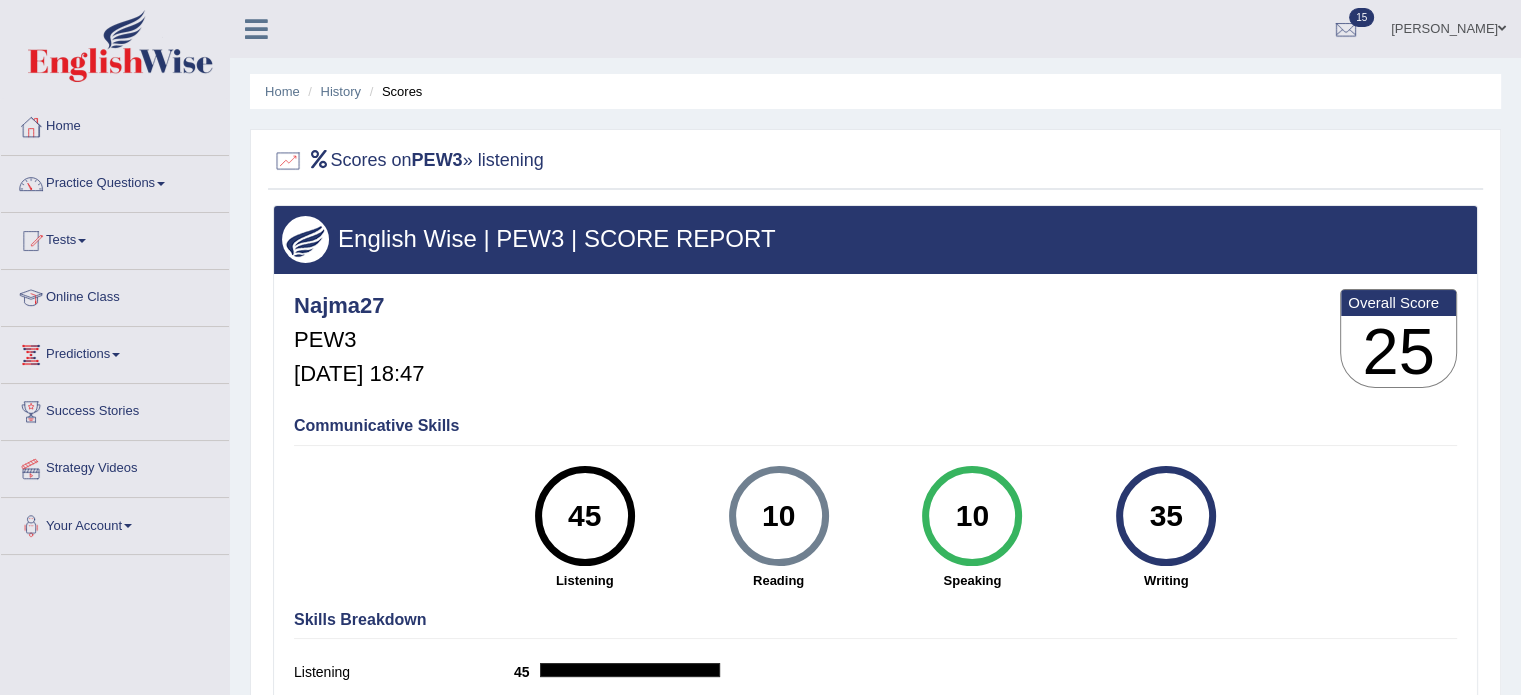click on "Najma27
PEW3
Jul 13, 2025, 18:47
Overall Score
25" at bounding box center (875, 343) 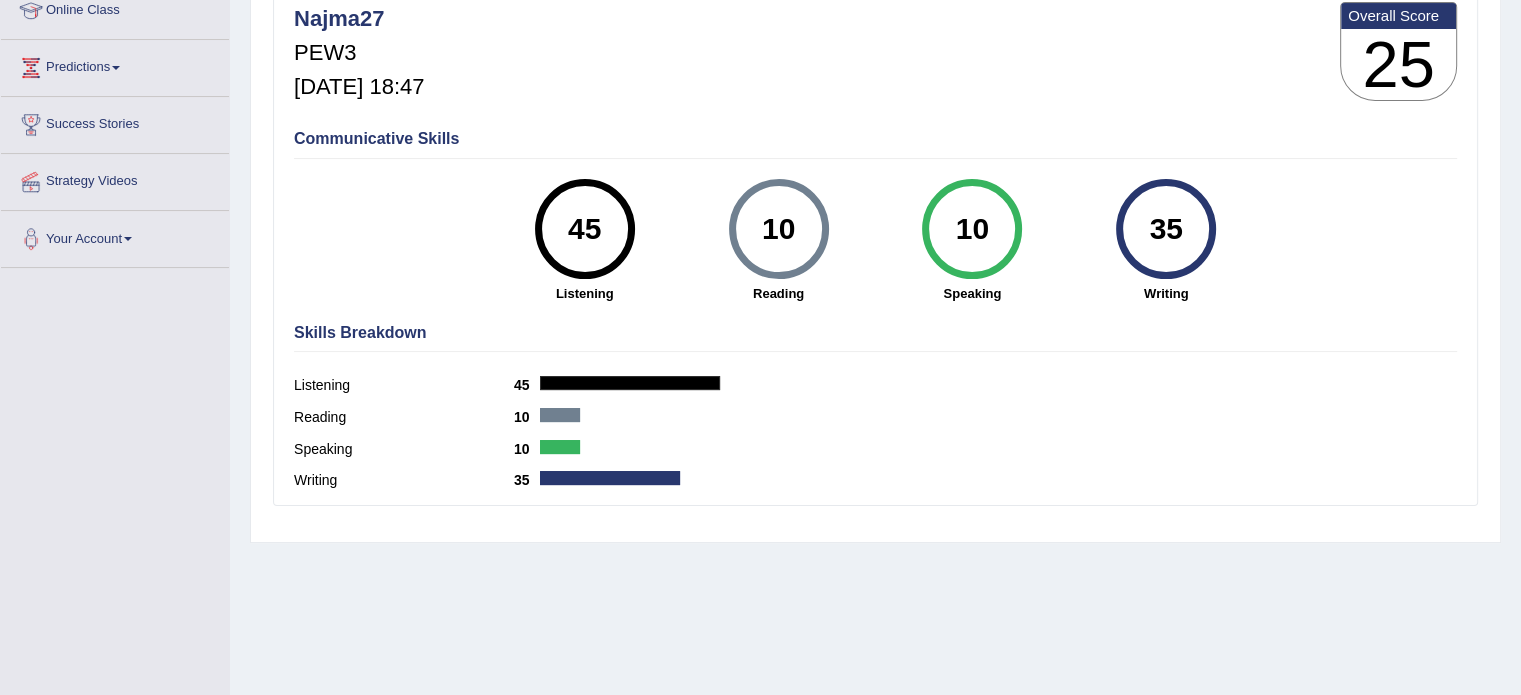 scroll, scrollTop: 286, scrollLeft: 0, axis: vertical 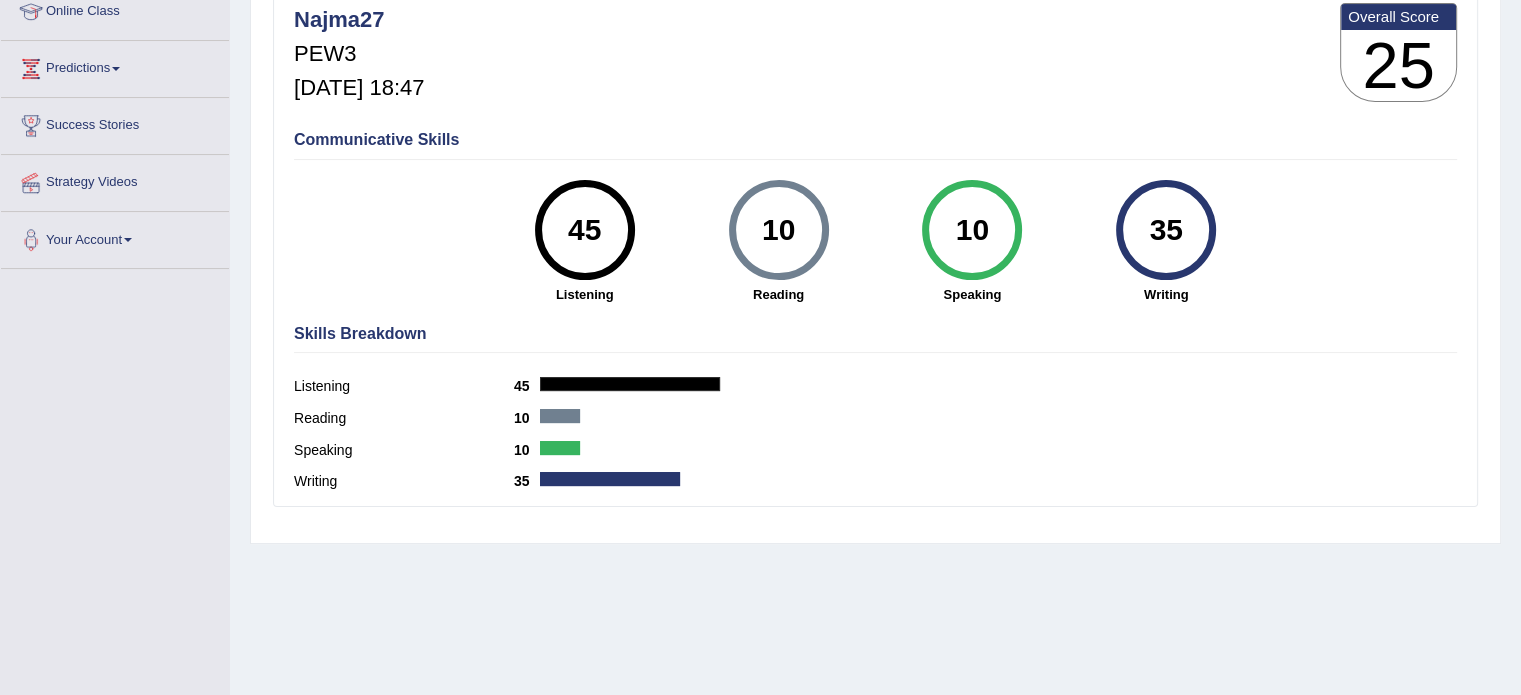 click on "45" at bounding box center (584, 230) 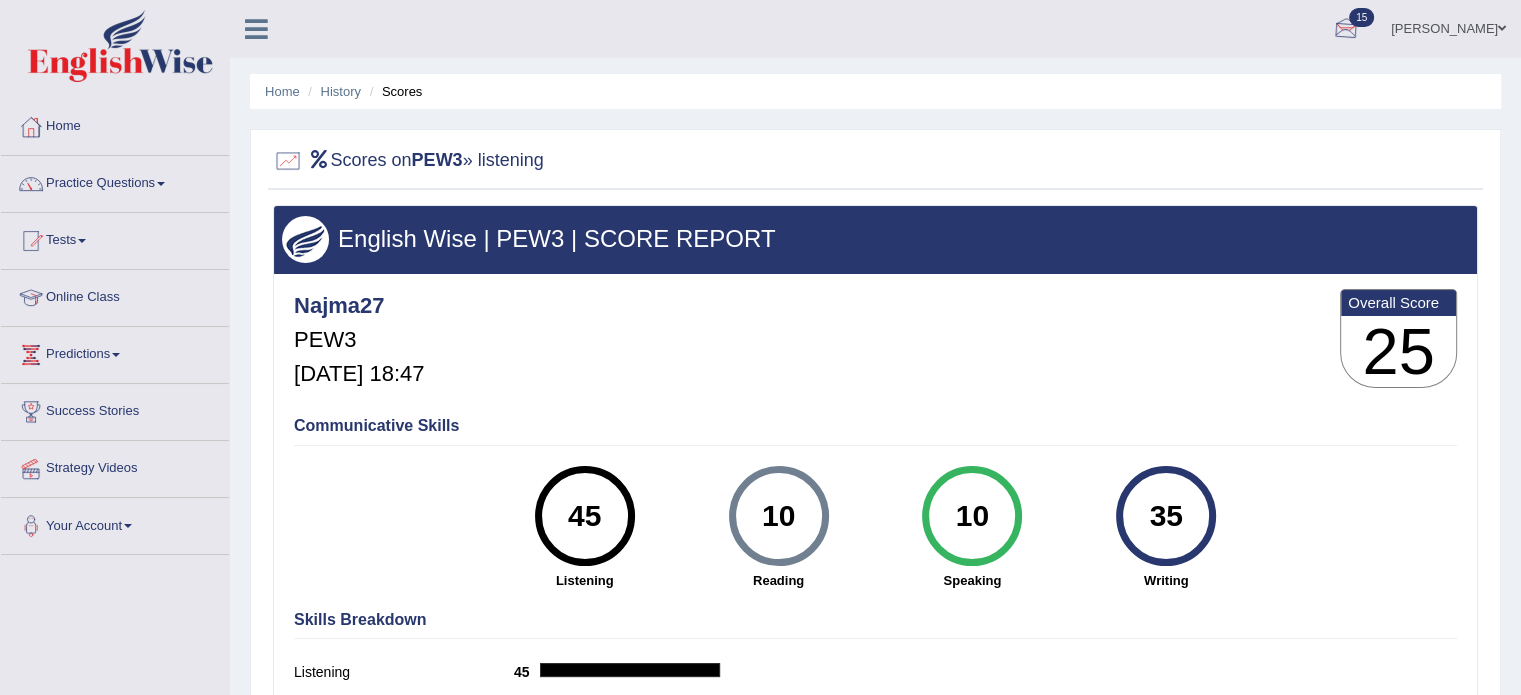 click at bounding box center [1346, 30] 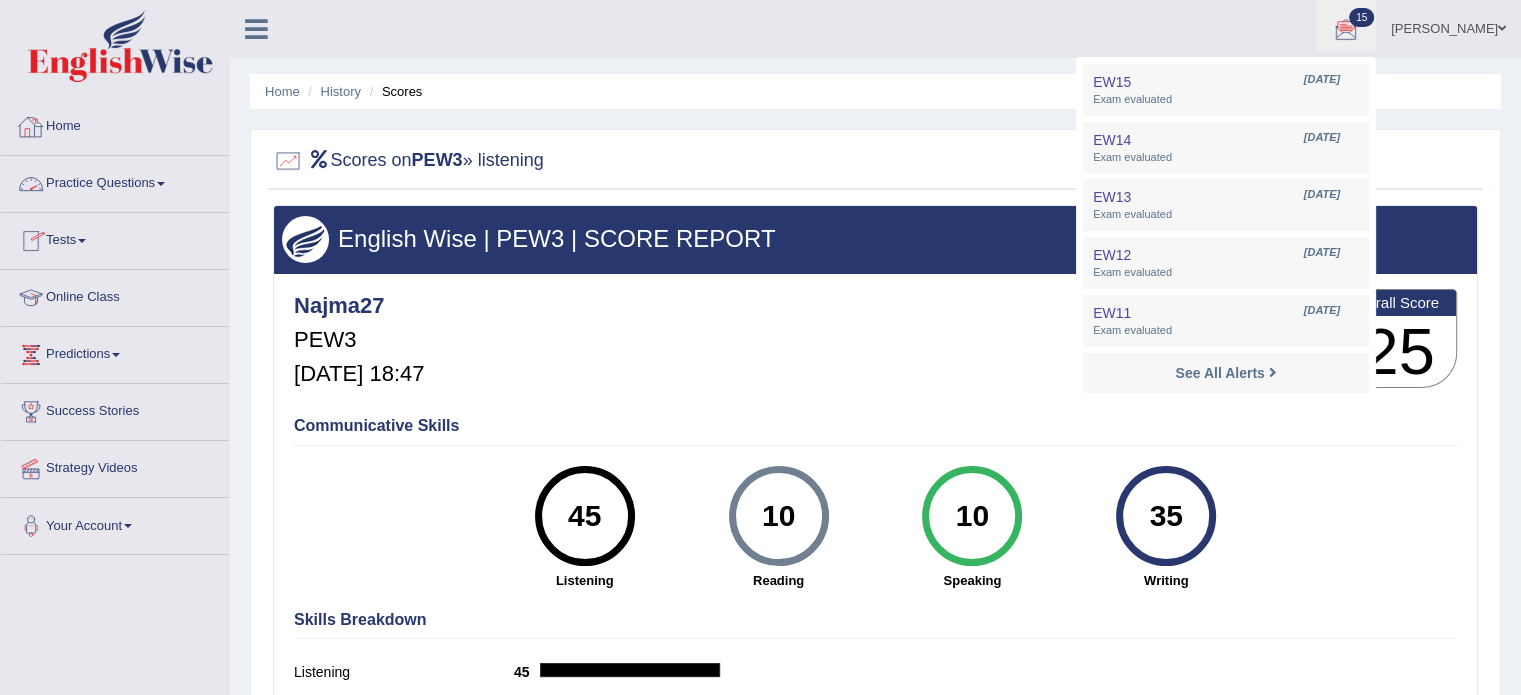 click on "Practice Questions" at bounding box center (115, 181) 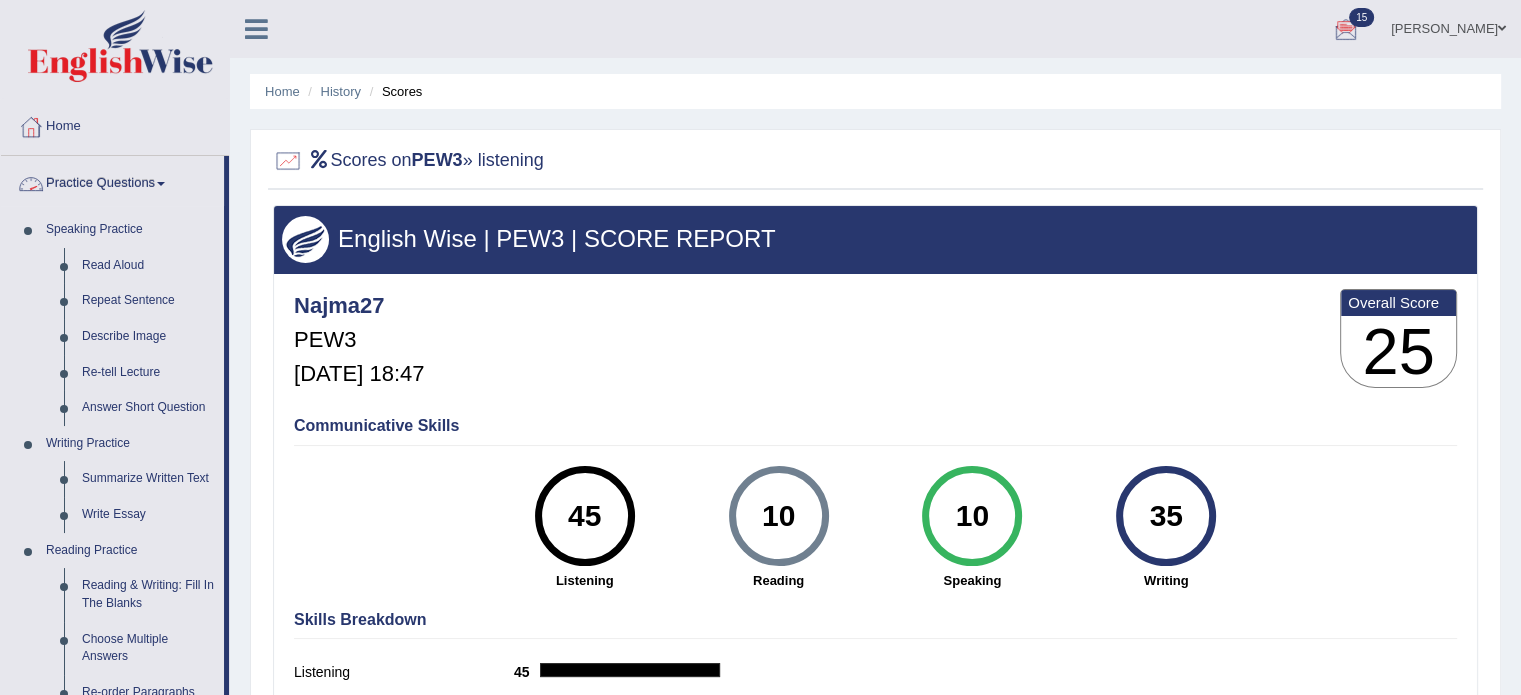click on "Practice Questions" at bounding box center [112, 181] 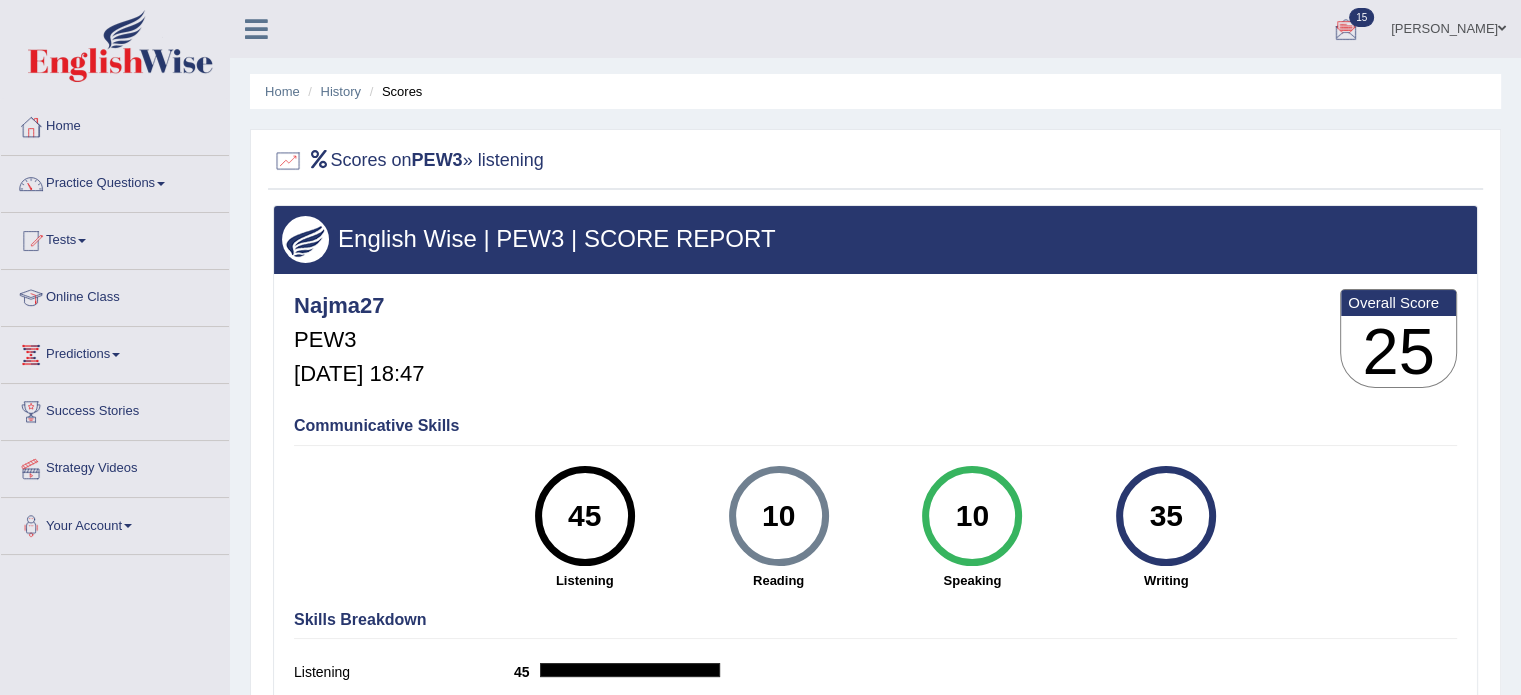 click on "Predictions" at bounding box center (115, 352) 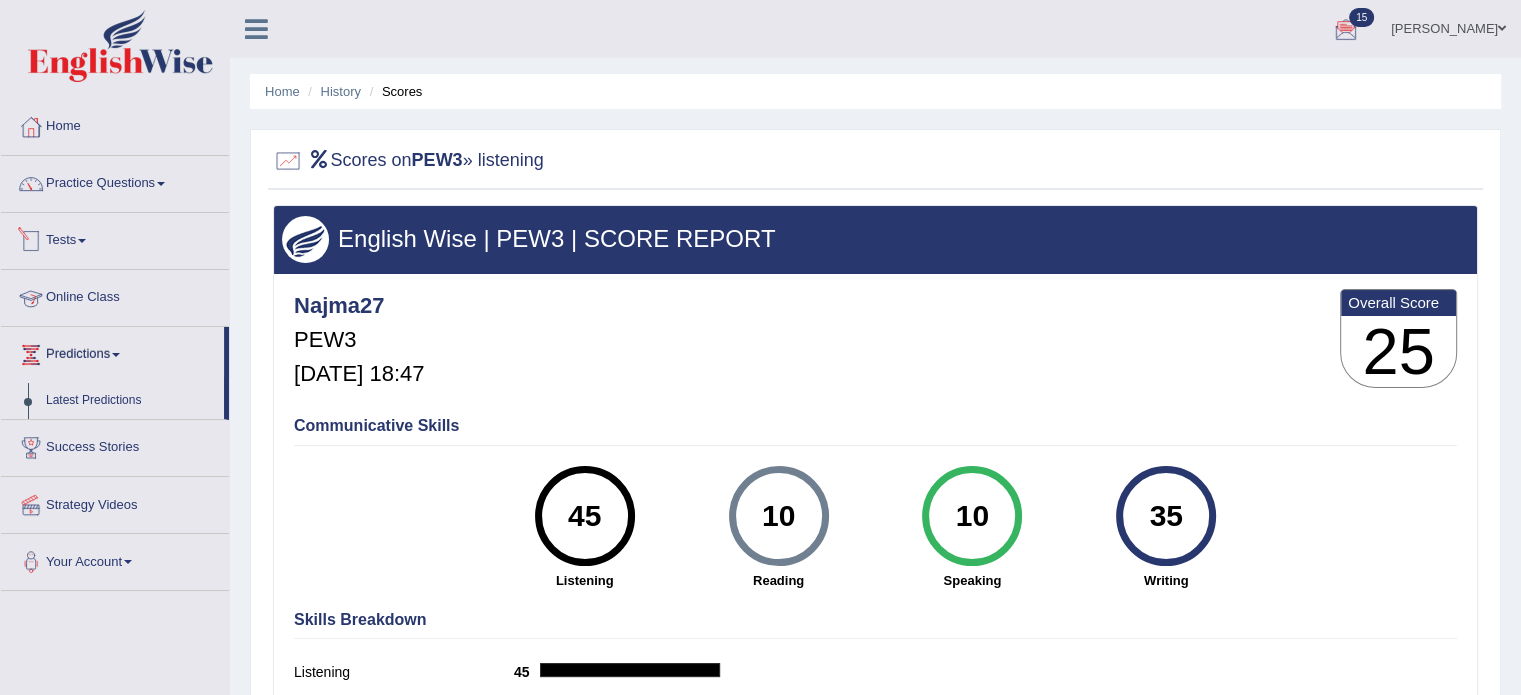 click on "Tests" at bounding box center (115, 238) 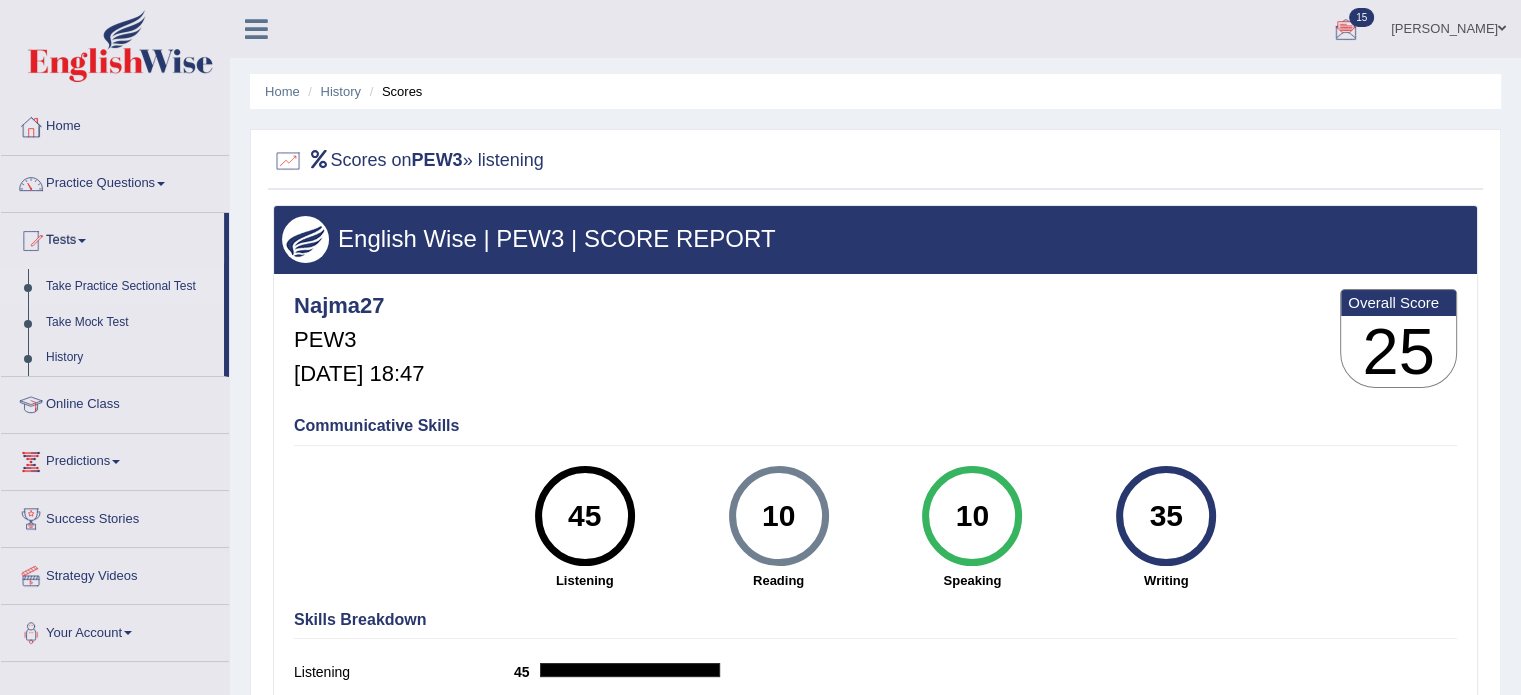 click on "Take Practice Sectional Test" at bounding box center (130, 287) 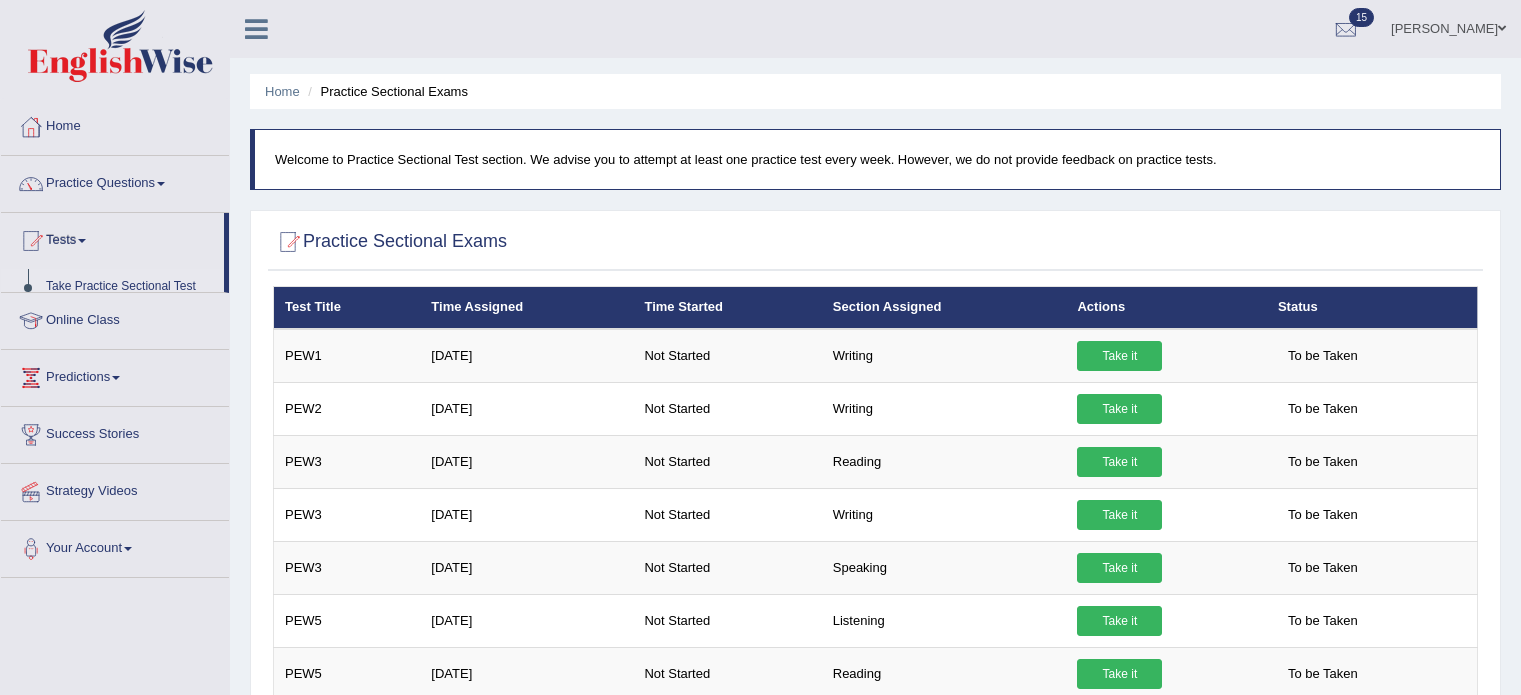 scroll, scrollTop: 0, scrollLeft: 0, axis: both 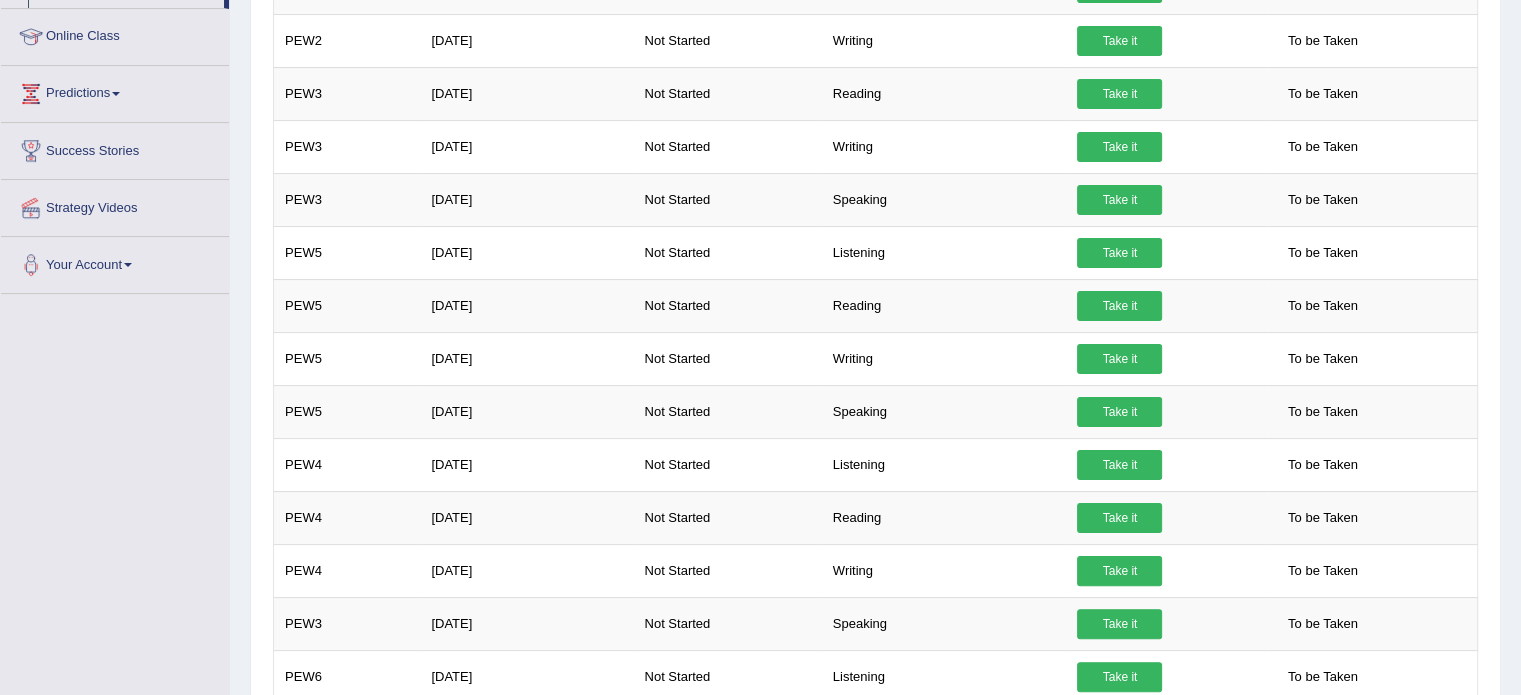click on "Not Started" at bounding box center (727, 252) 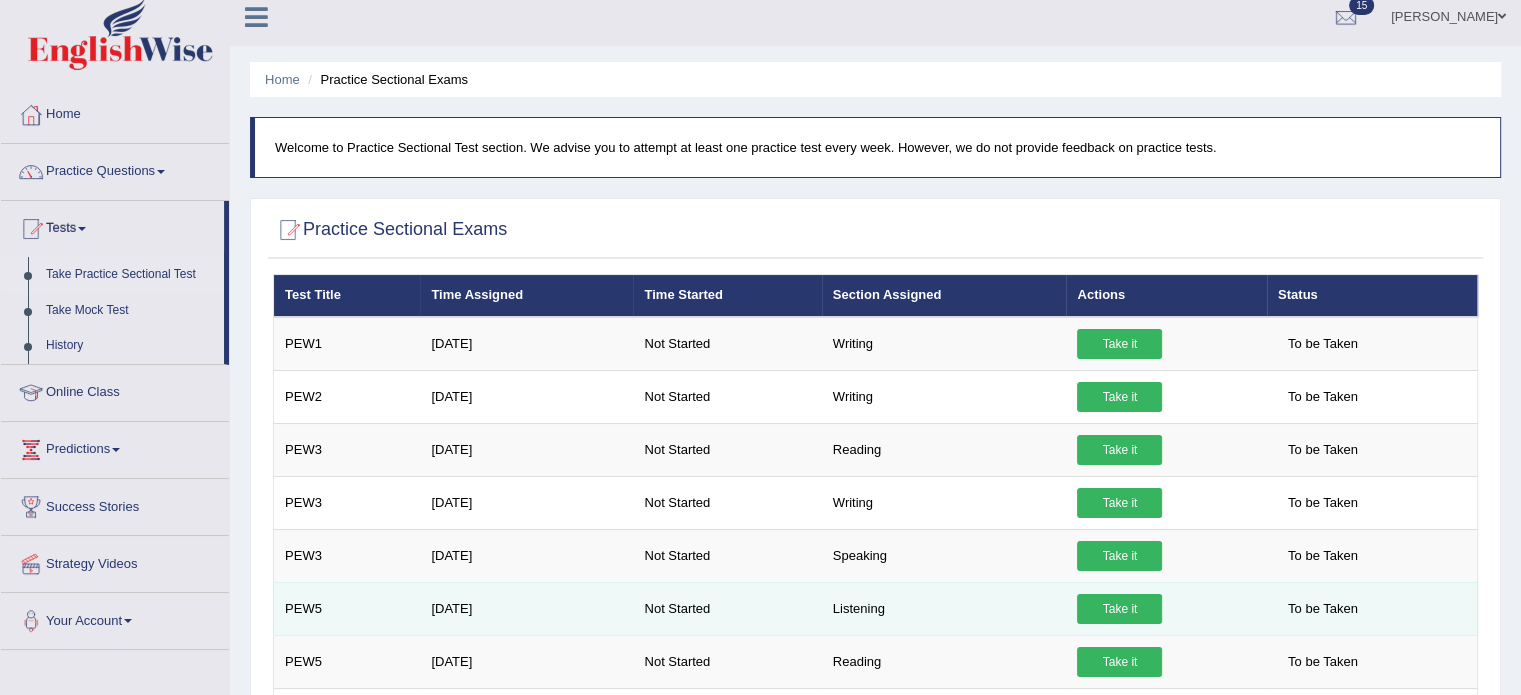 scroll, scrollTop: 0, scrollLeft: 0, axis: both 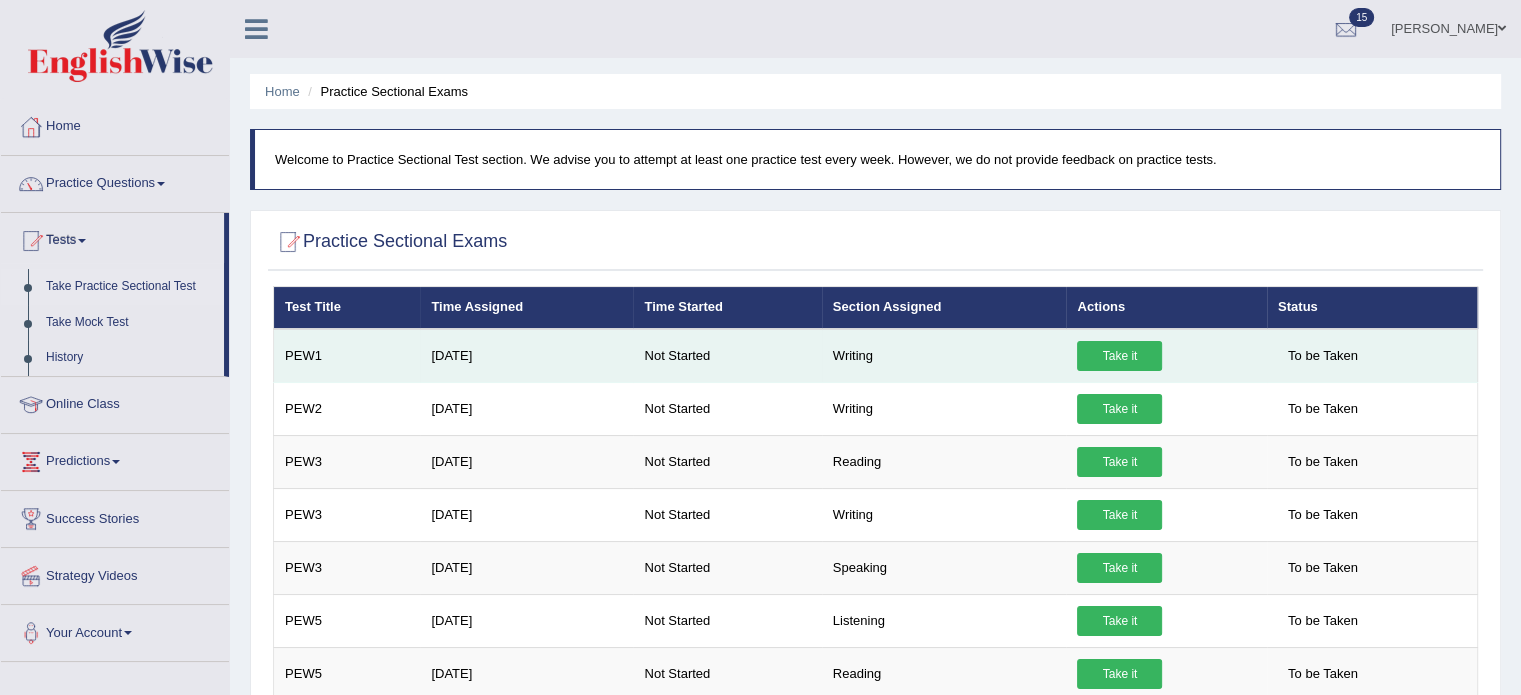 click on "May 27, 2024" at bounding box center [526, 356] 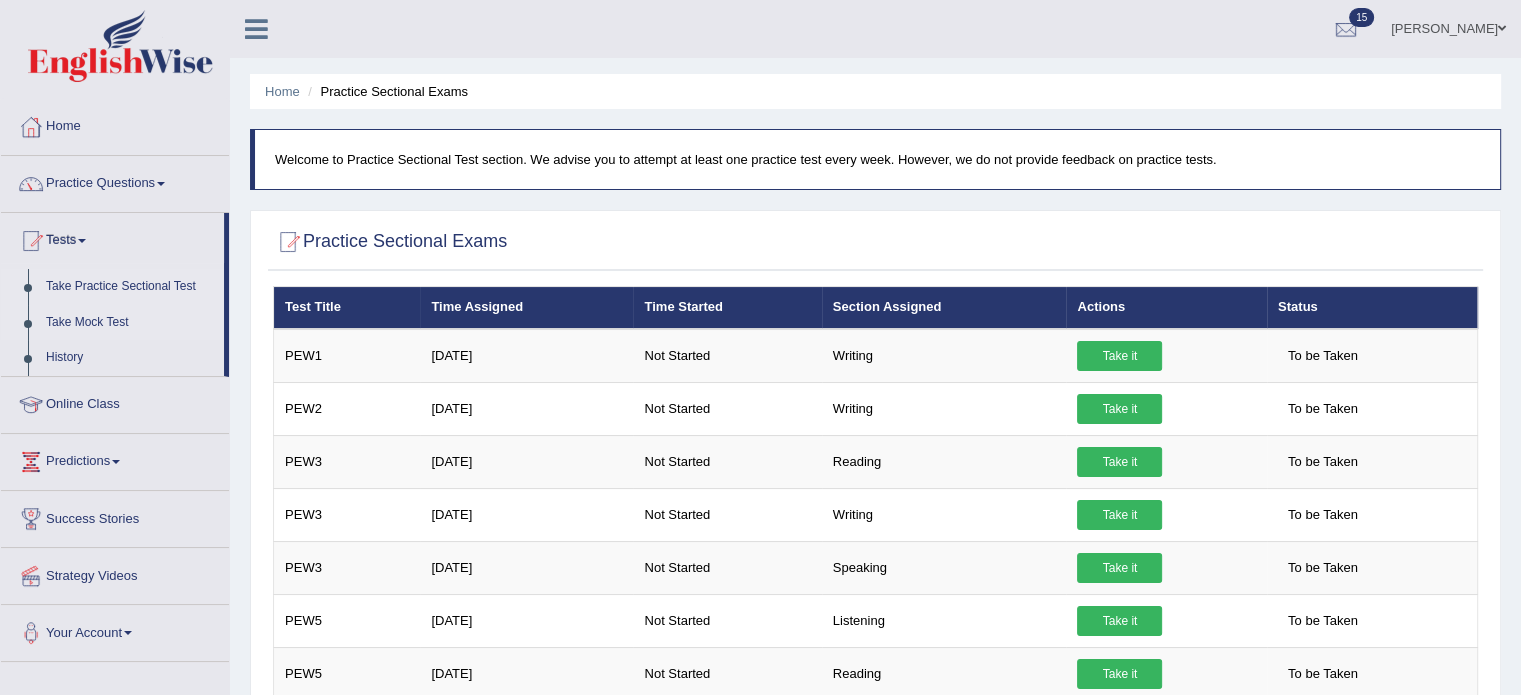 click on "Take Mock Test" at bounding box center (130, 323) 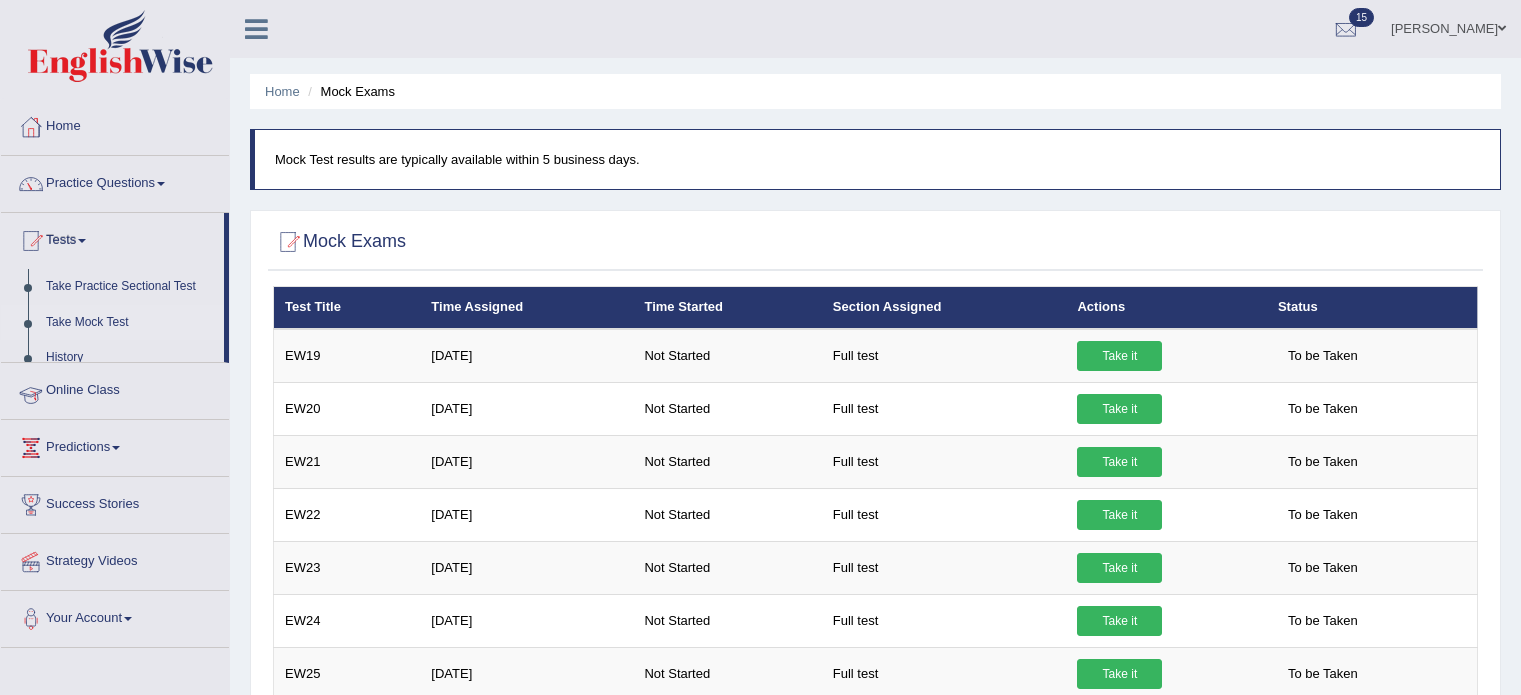 scroll, scrollTop: 0, scrollLeft: 0, axis: both 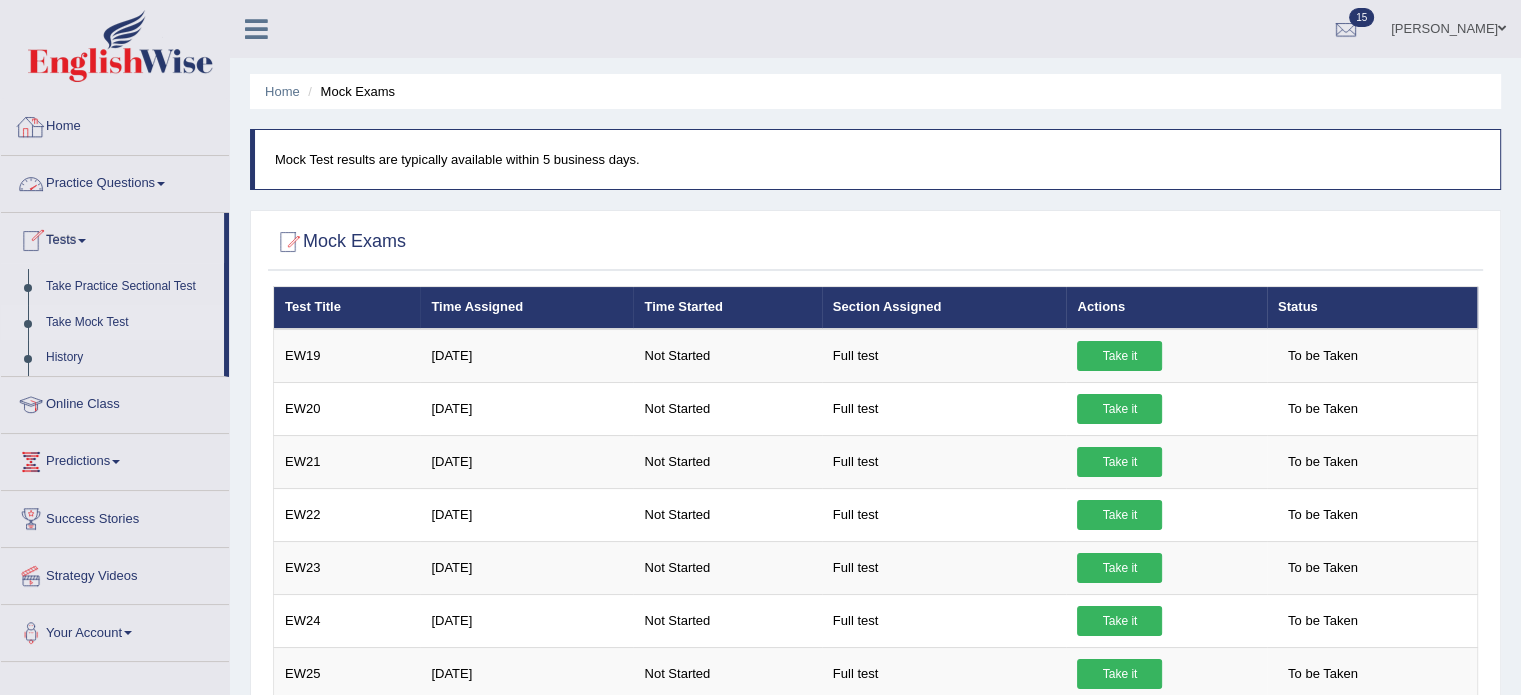 click on "Home" at bounding box center (115, 124) 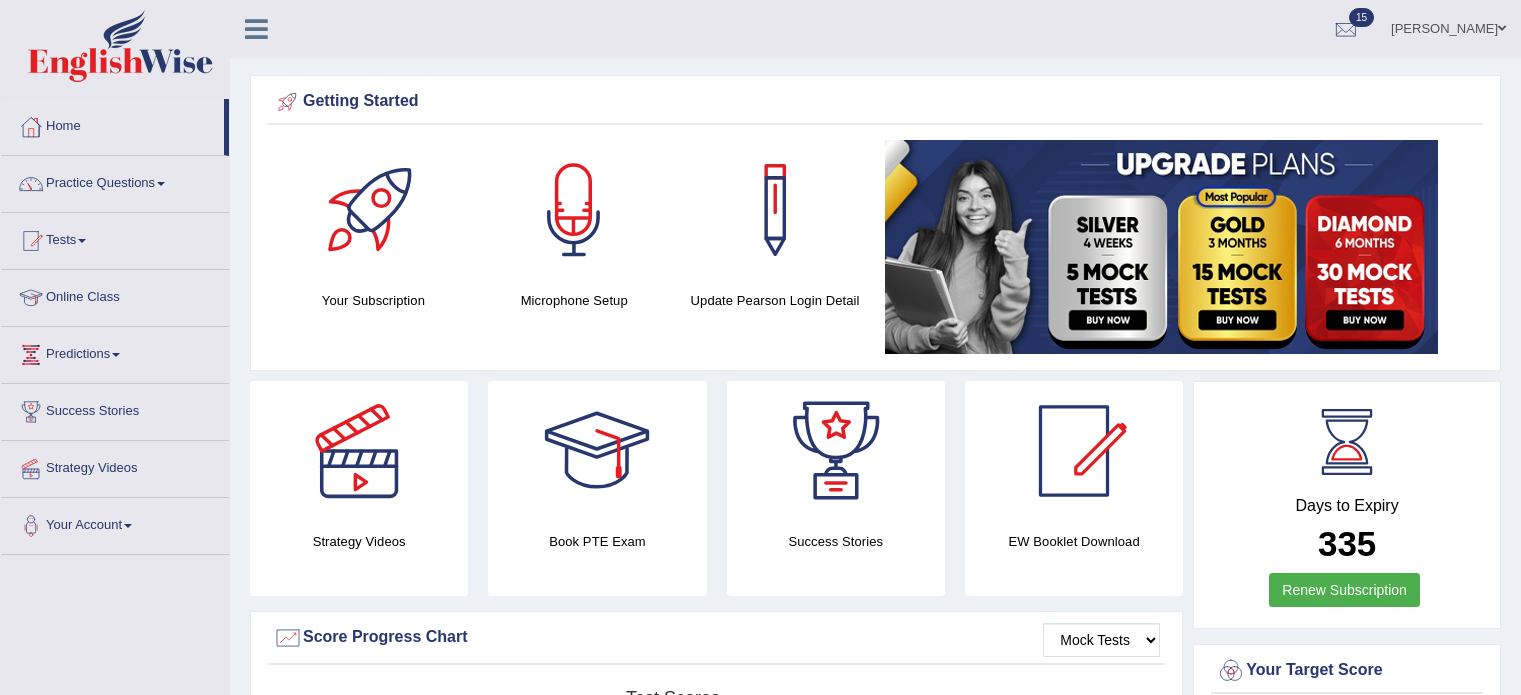 scroll, scrollTop: 0, scrollLeft: 0, axis: both 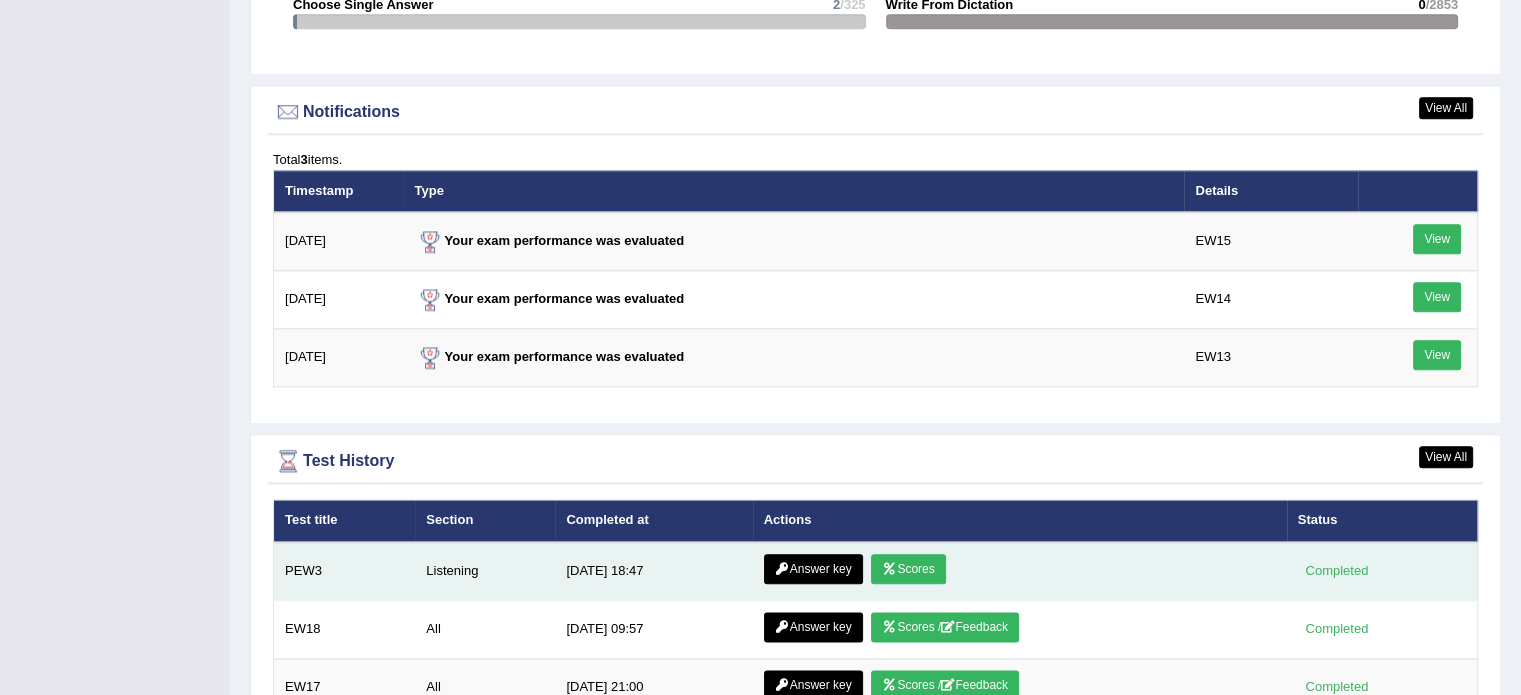 click on "Answer key" at bounding box center [813, 569] 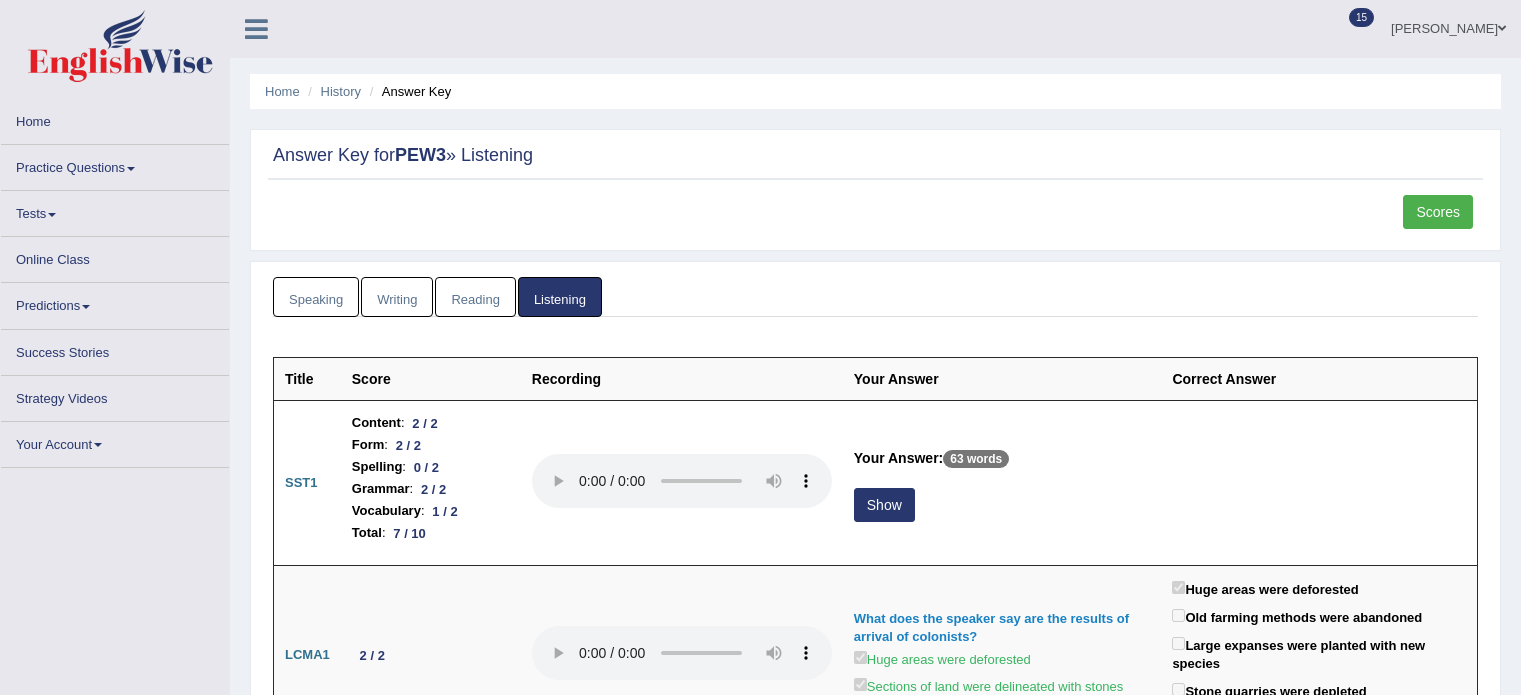 scroll, scrollTop: 0, scrollLeft: 0, axis: both 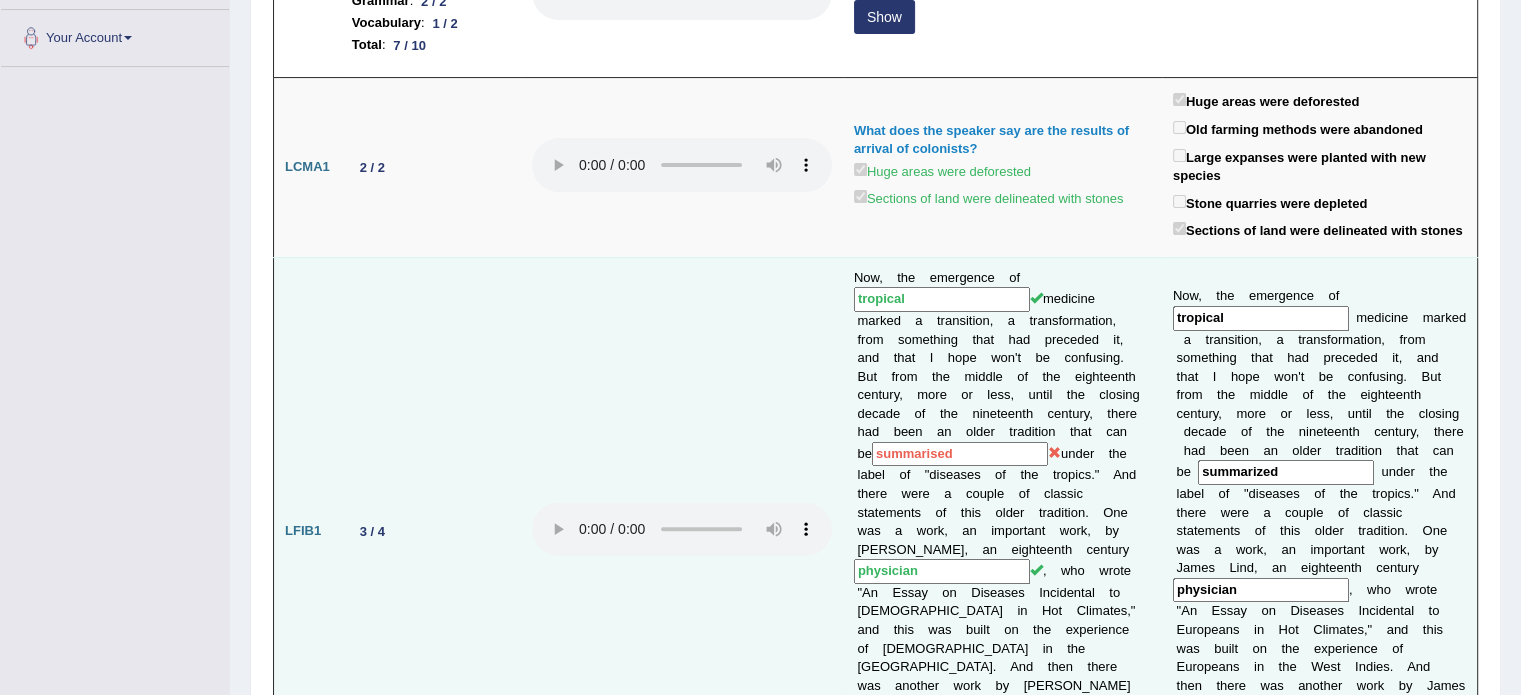 click on "Now,    the    emergence    of     tropical   medicine    marked    a    transition,    a    transformation,    from    something    that    had    preceded    it,    and    that    I    hope    won't    be    confusing.    But    from    the    middle    of    the    eighteenth    century,    more    or    less,    until    the    closing    decade    of    the    nineteenth    century,    there    had    been    an    older    tradition    that    can    be   summarised   under    the    label    of    "diseases    of    the    tropics."    And    there    were    a    couple    of    classic    statements    of    this    older    tradition.    One    was    a    work,    an    important    work,    by    James    Lind,    an    eighteenth    century     physician constitutions" at bounding box center (1002, 531) 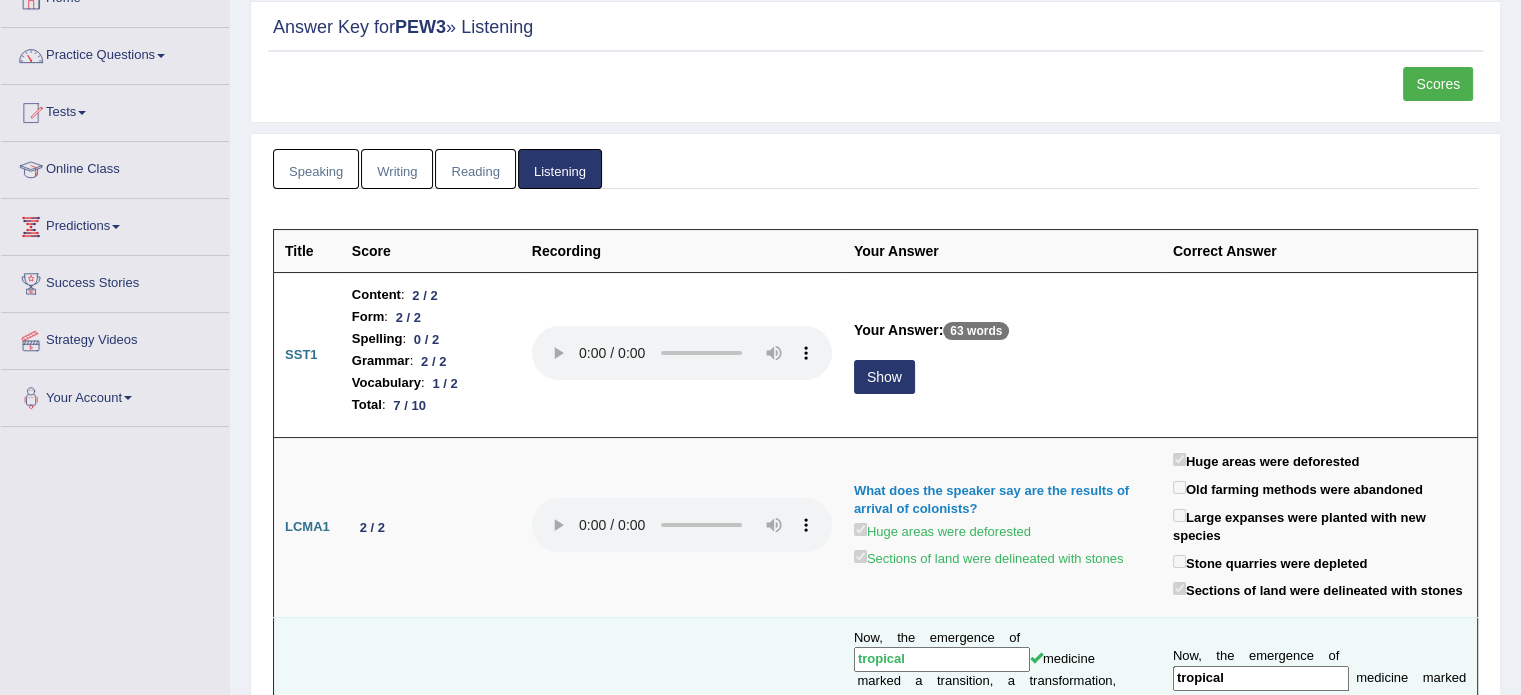 scroll, scrollTop: 127, scrollLeft: 0, axis: vertical 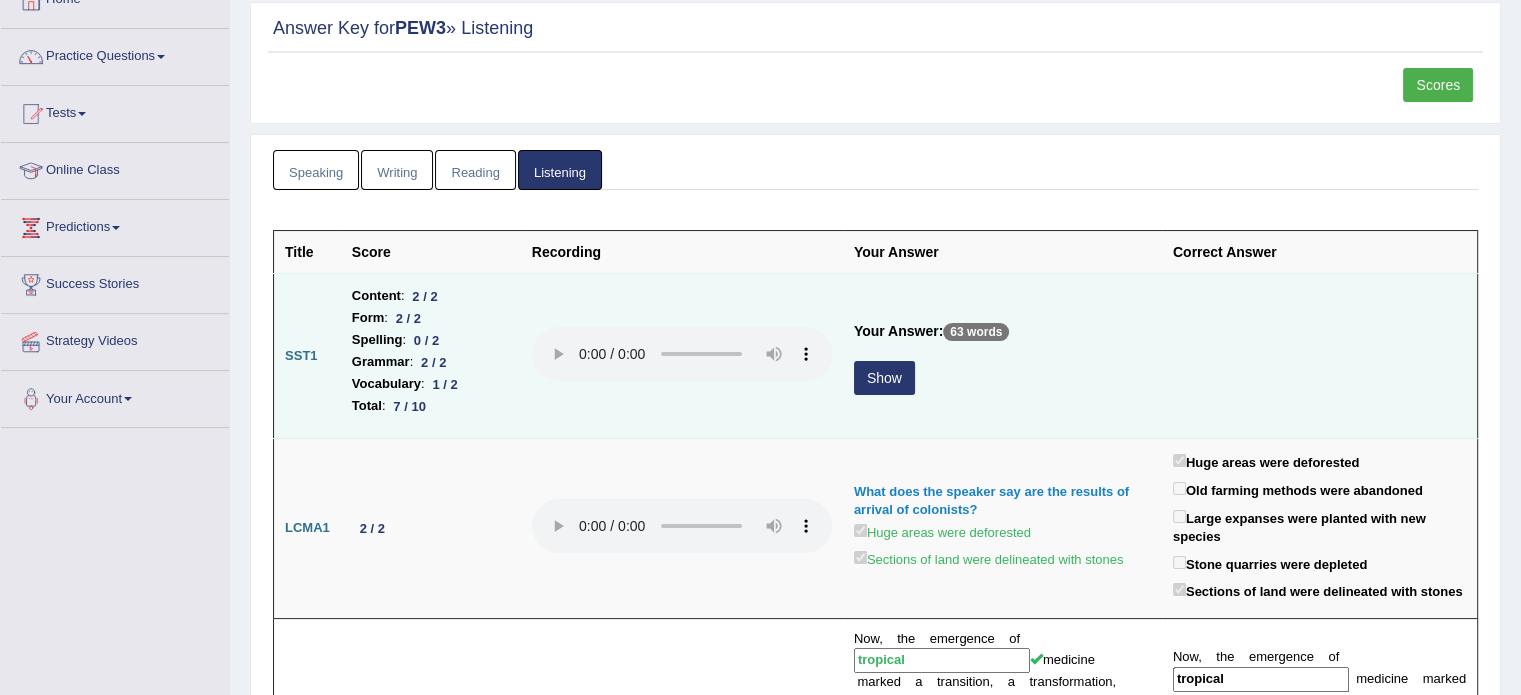 click on "Show" at bounding box center [884, 378] 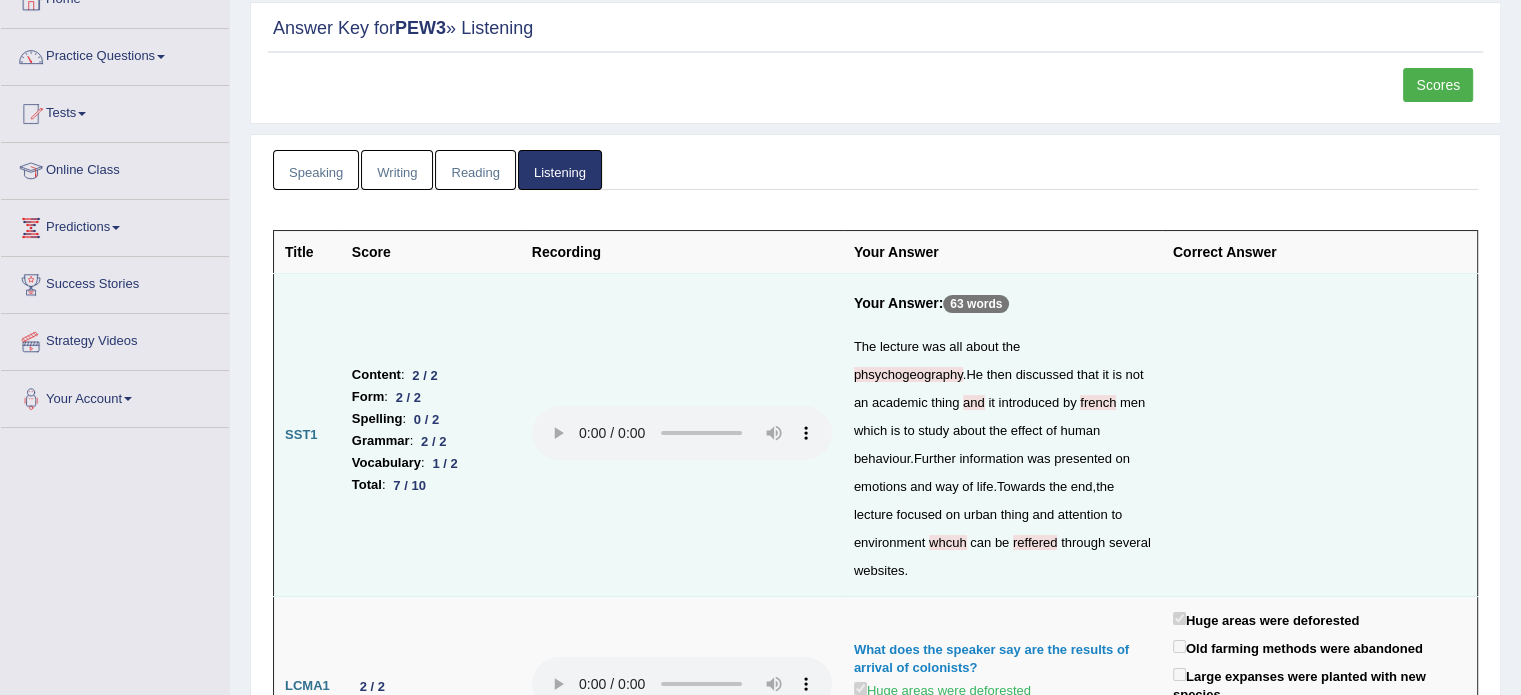 click on "then" at bounding box center [999, 374] 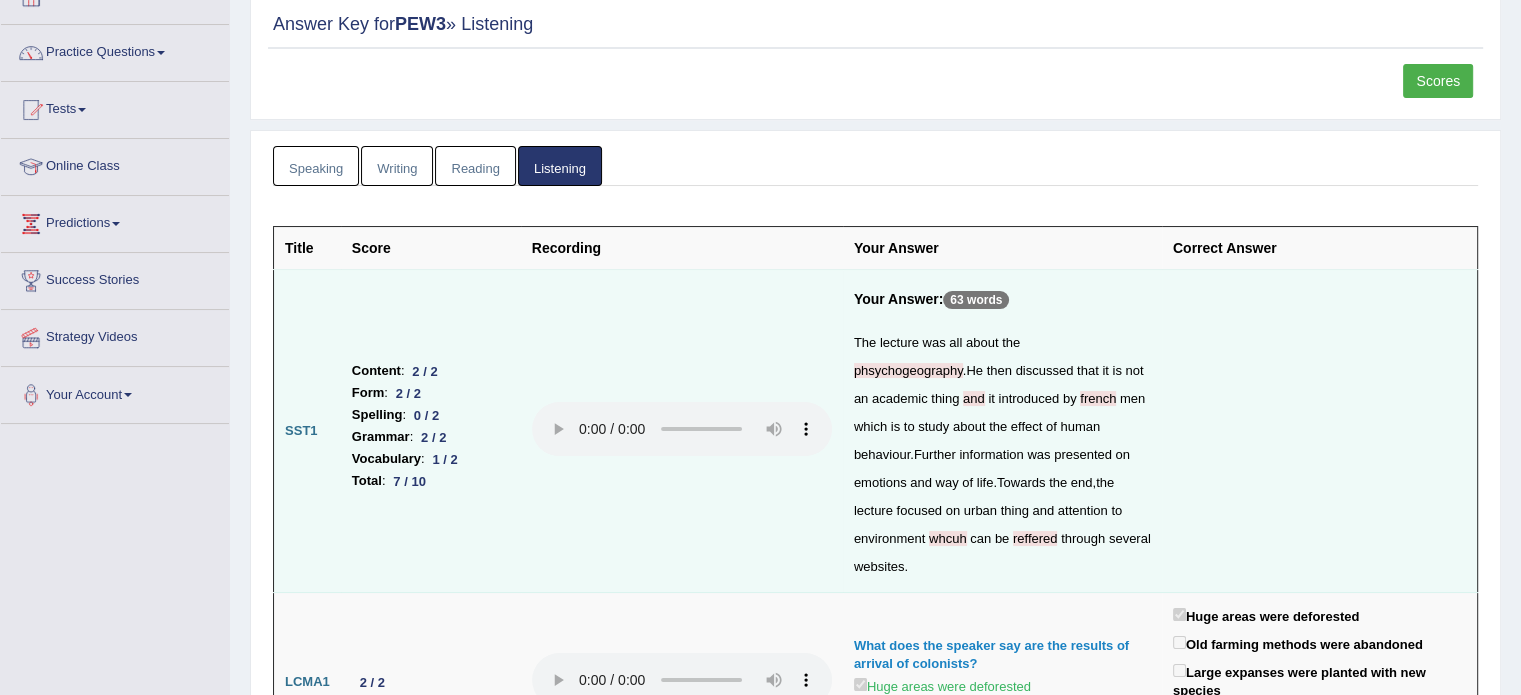 scroll, scrollTop: 0, scrollLeft: 0, axis: both 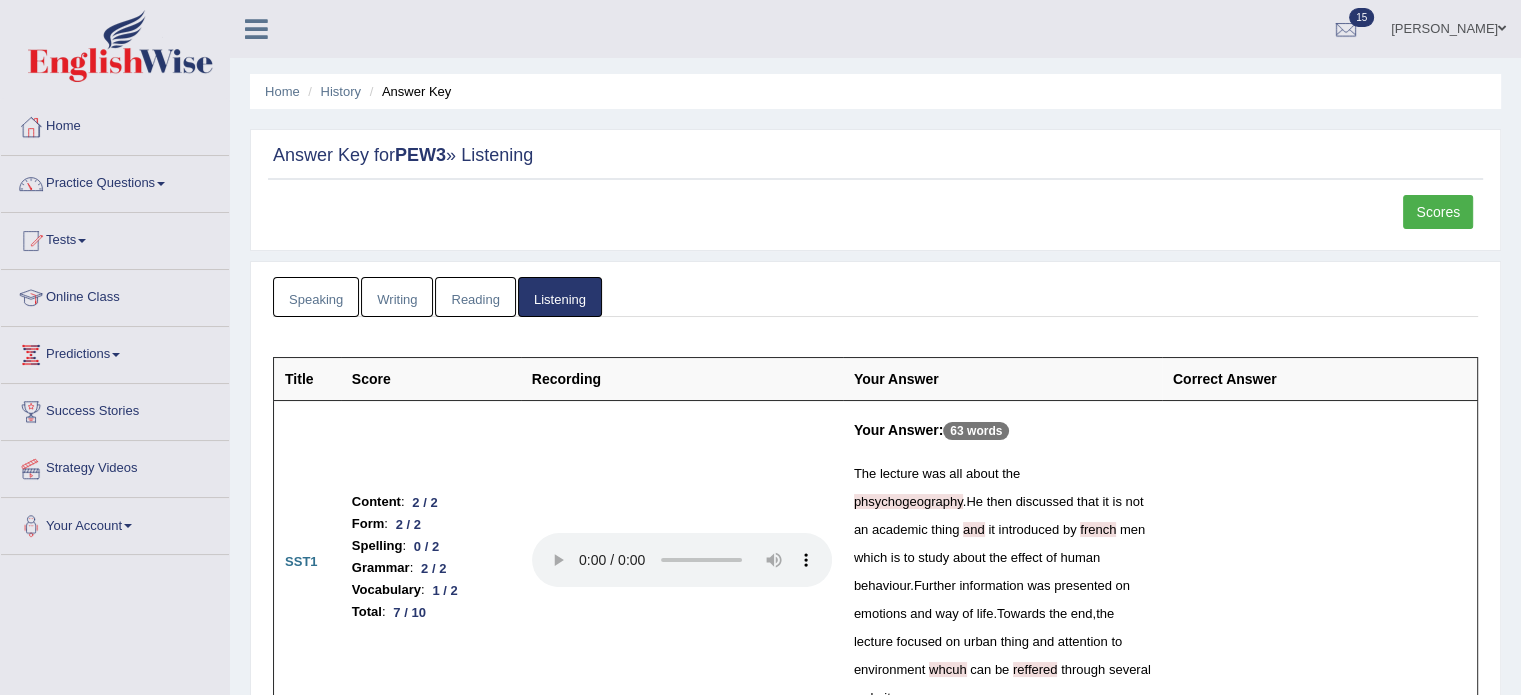 click on "Scores" at bounding box center [1438, 212] 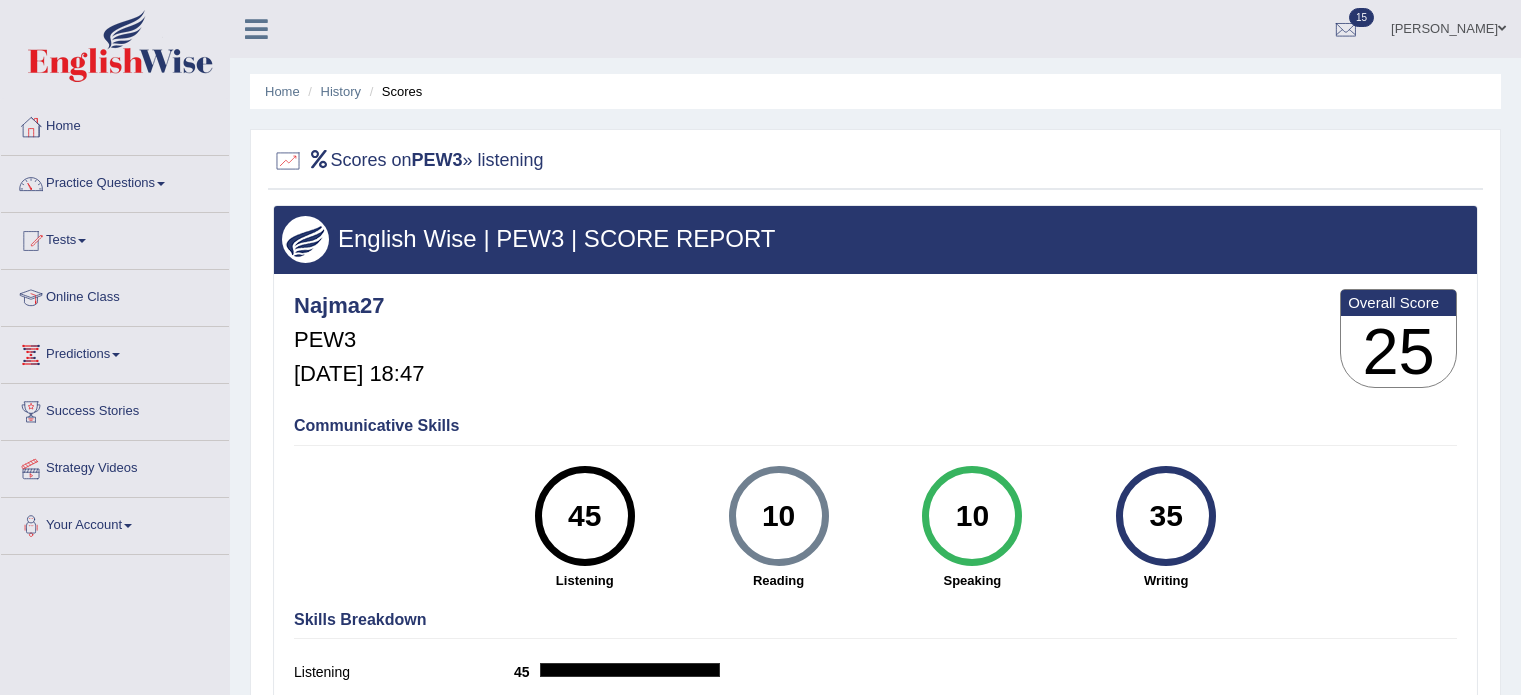 scroll, scrollTop: 0, scrollLeft: 0, axis: both 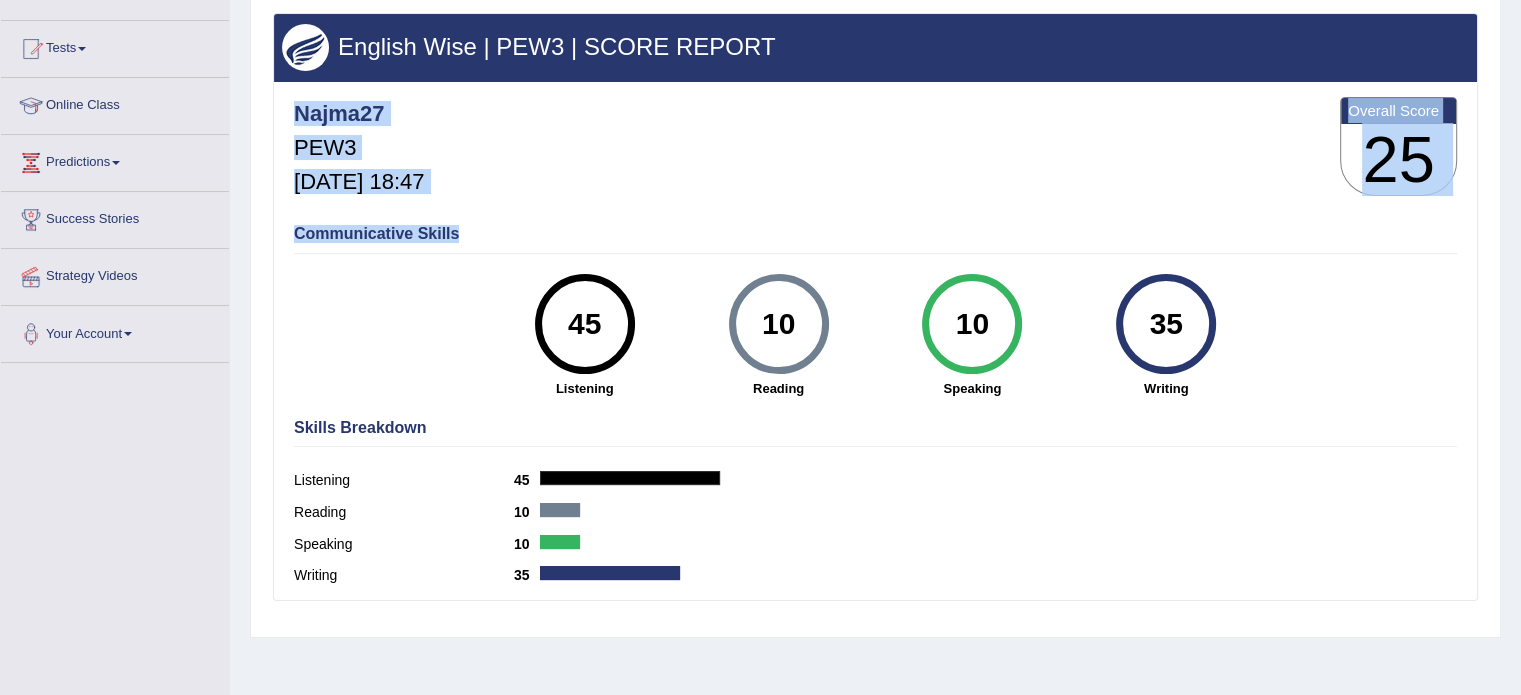 drag, startPoint x: 630, startPoint y: 231, endPoint x: 648, endPoint y: 199, distance: 36.71512 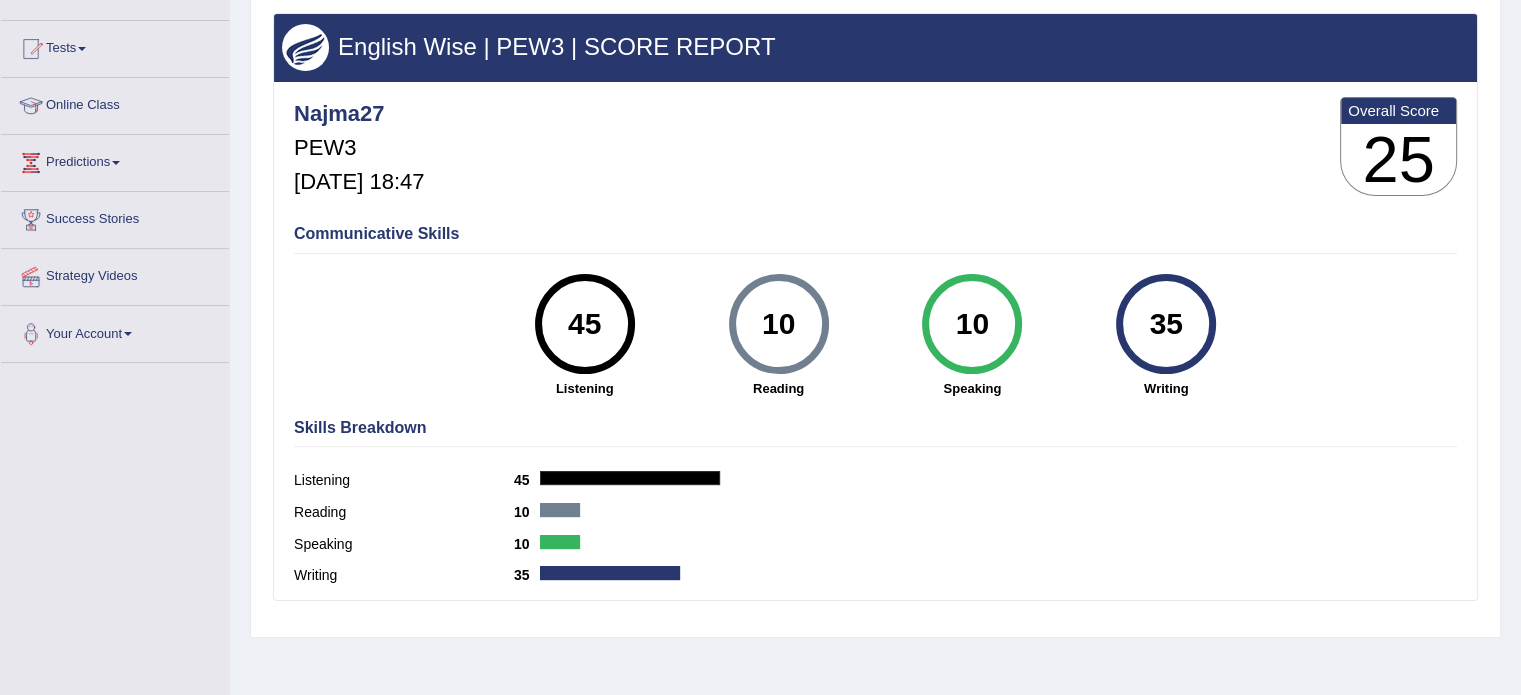 click on "Najma27
PEW3
[DATE] 18:47
Overall Score
25" at bounding box center (875, 151) 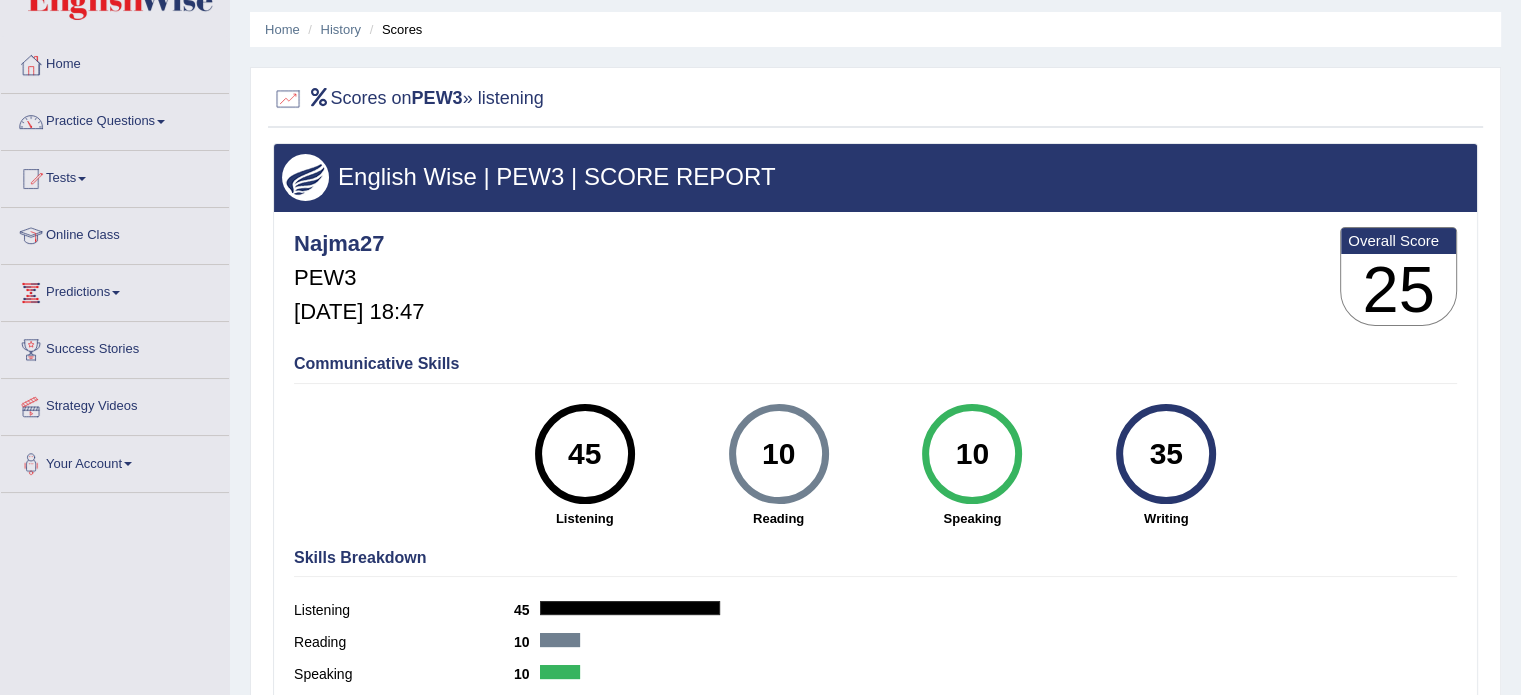 scroll, scrollTop: 0, scrollLeft: 0, axis: both 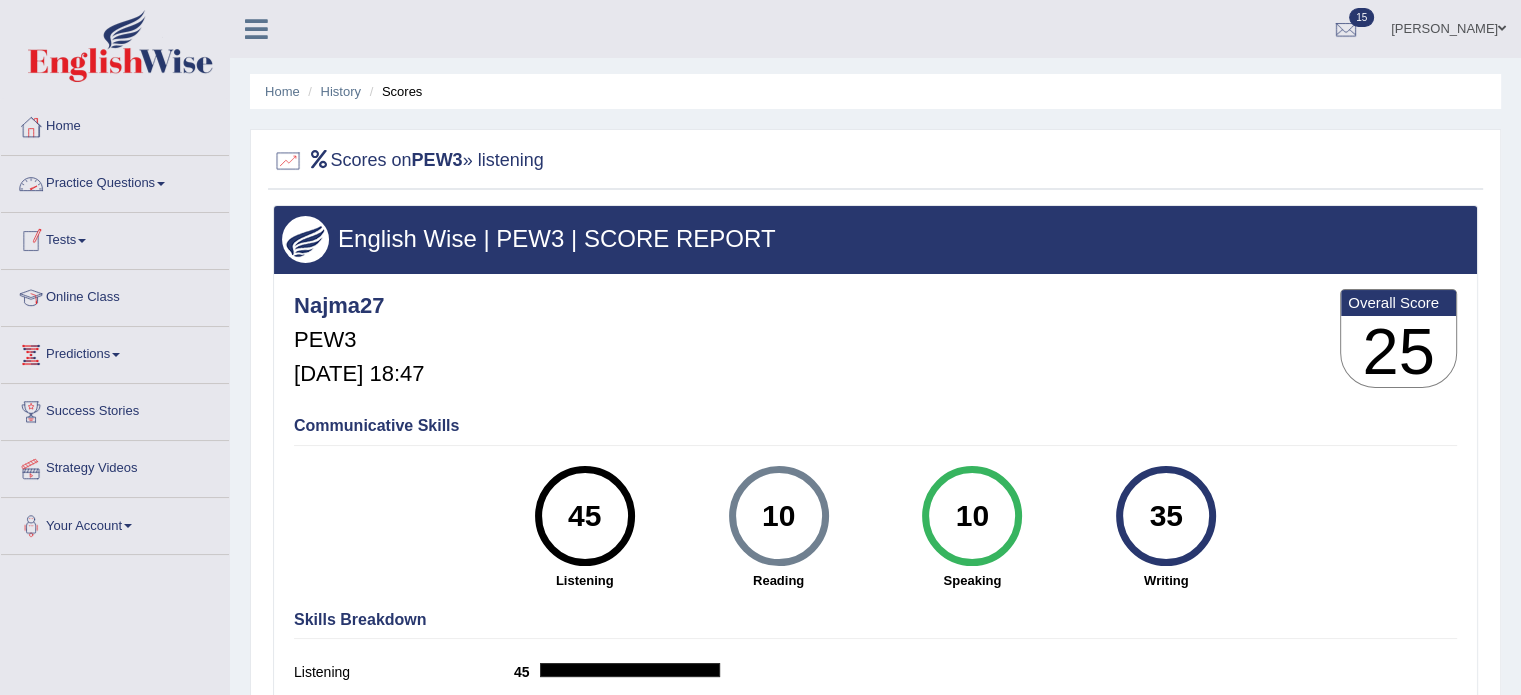 click on "Tests" at bounding box center (115, 238) 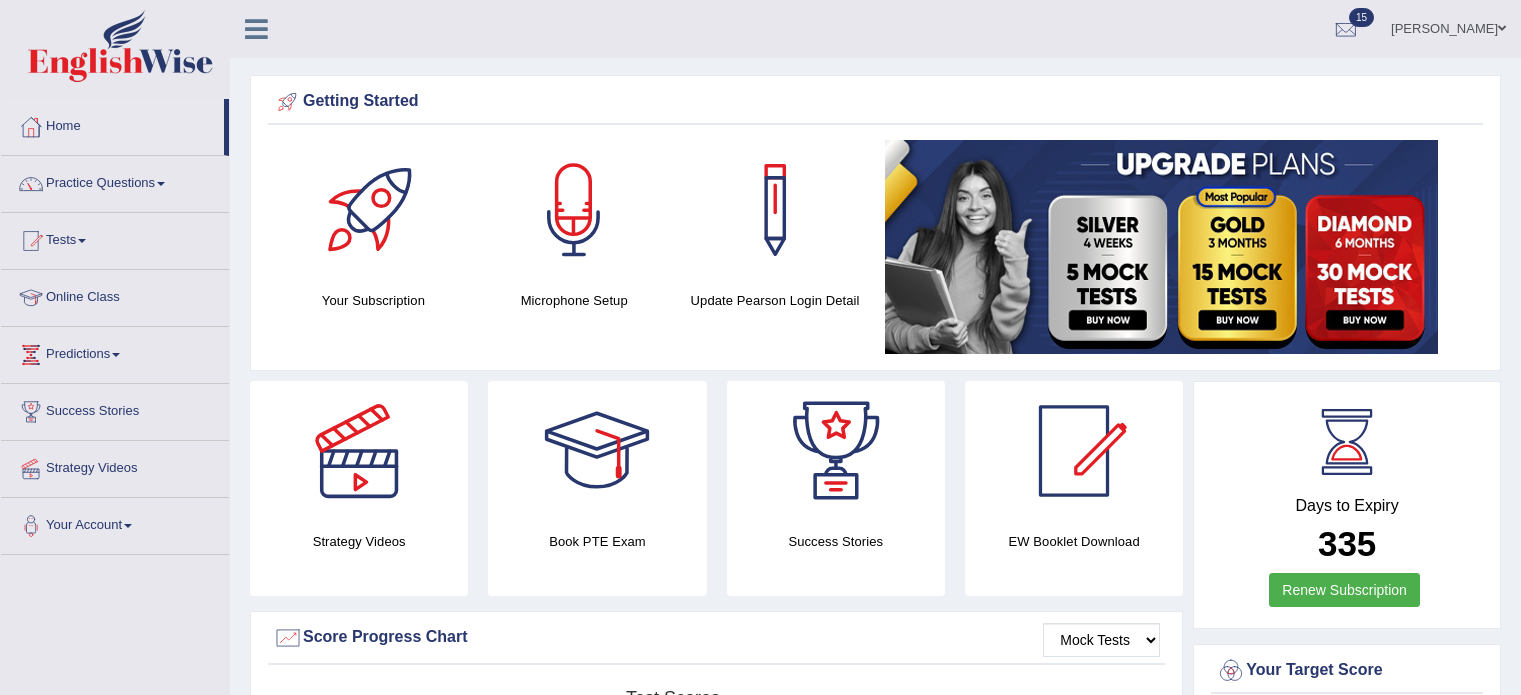 scroll, scrollTop: 0, scrollLeft: 0, axis: both 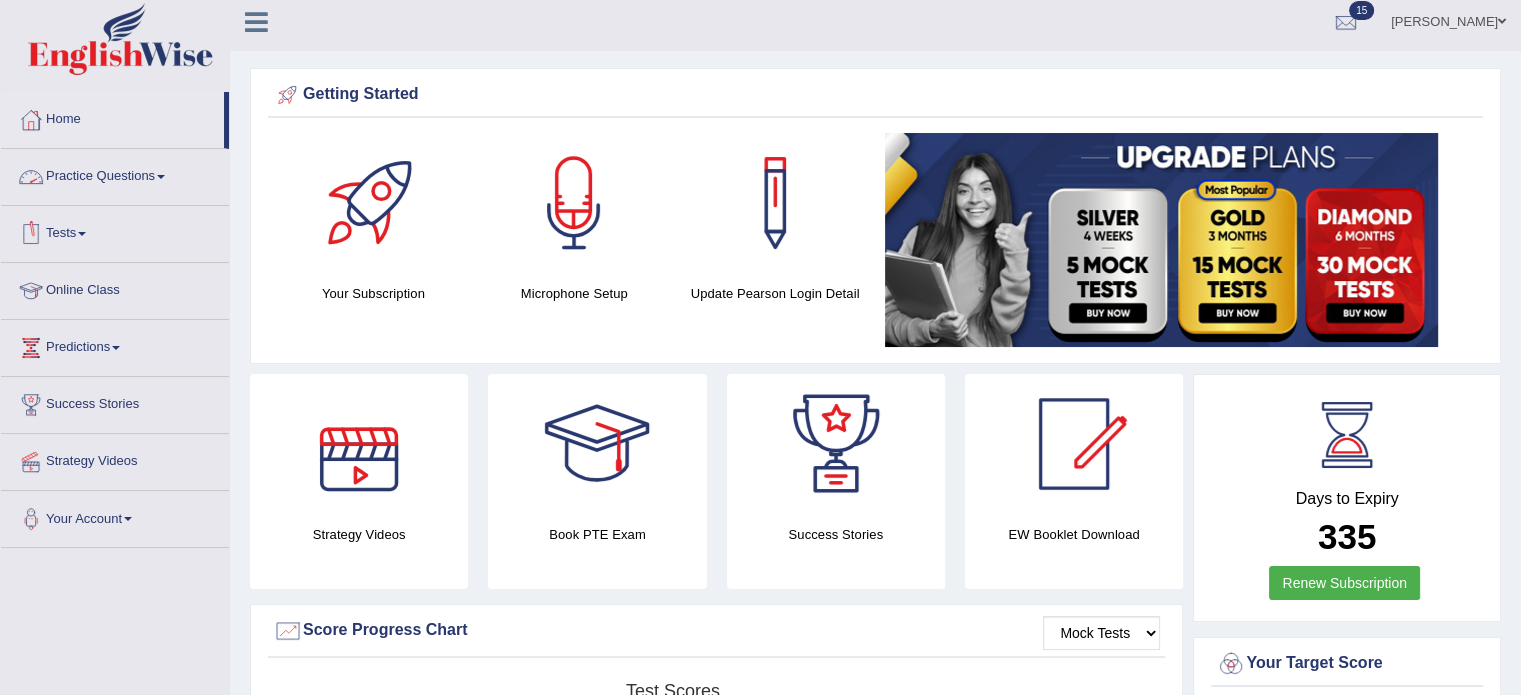 click on "Practice Questions" at bounding box center [115, 174] 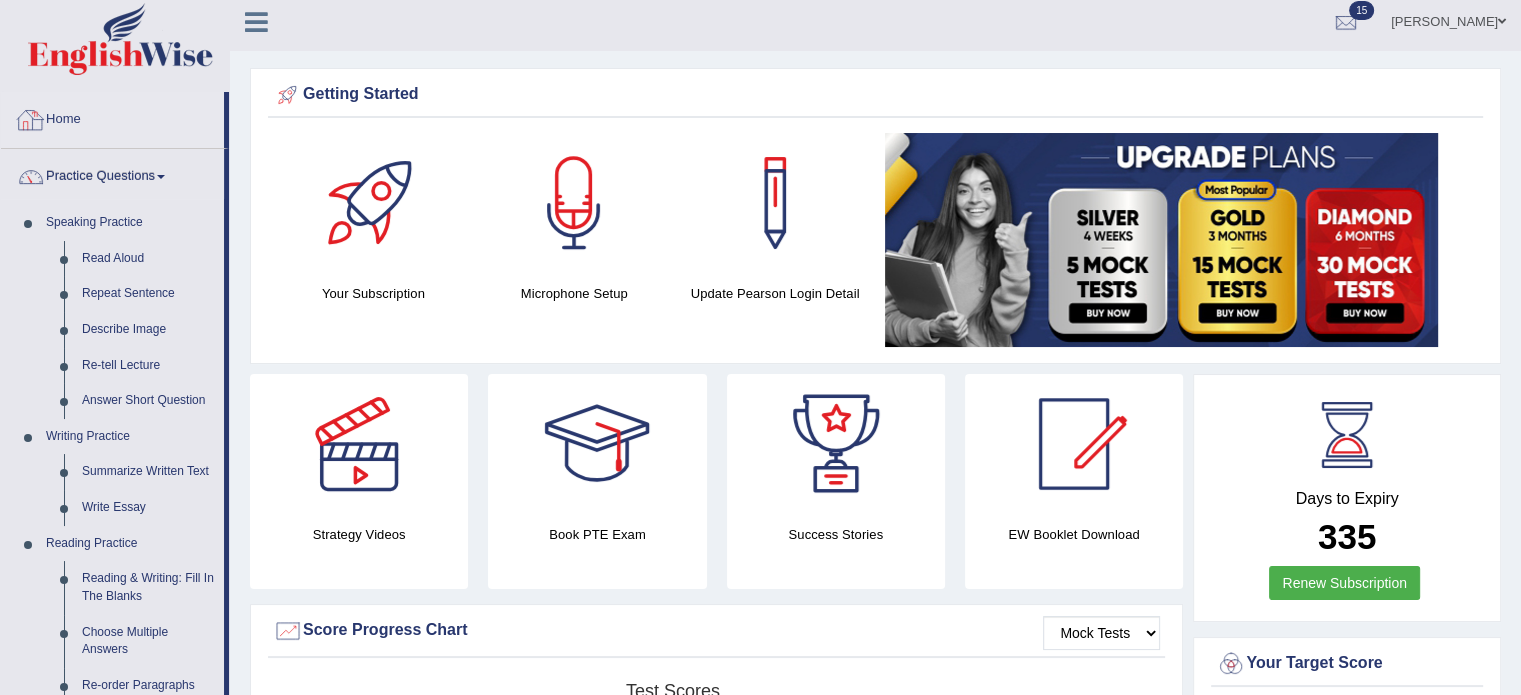 click on "Home" at bounding box center [112, 117] 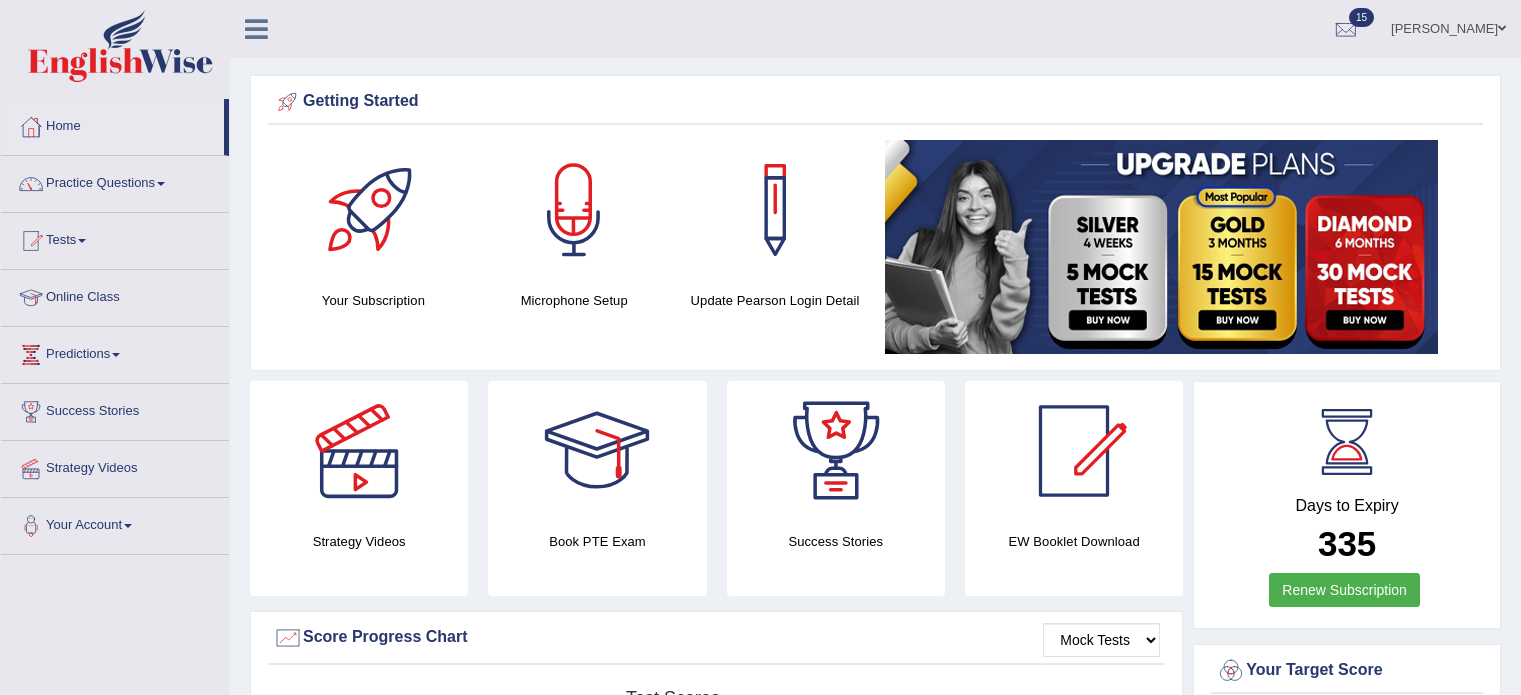 scroll, scrollTop: 0, scrollLeft: 0, axis: both 